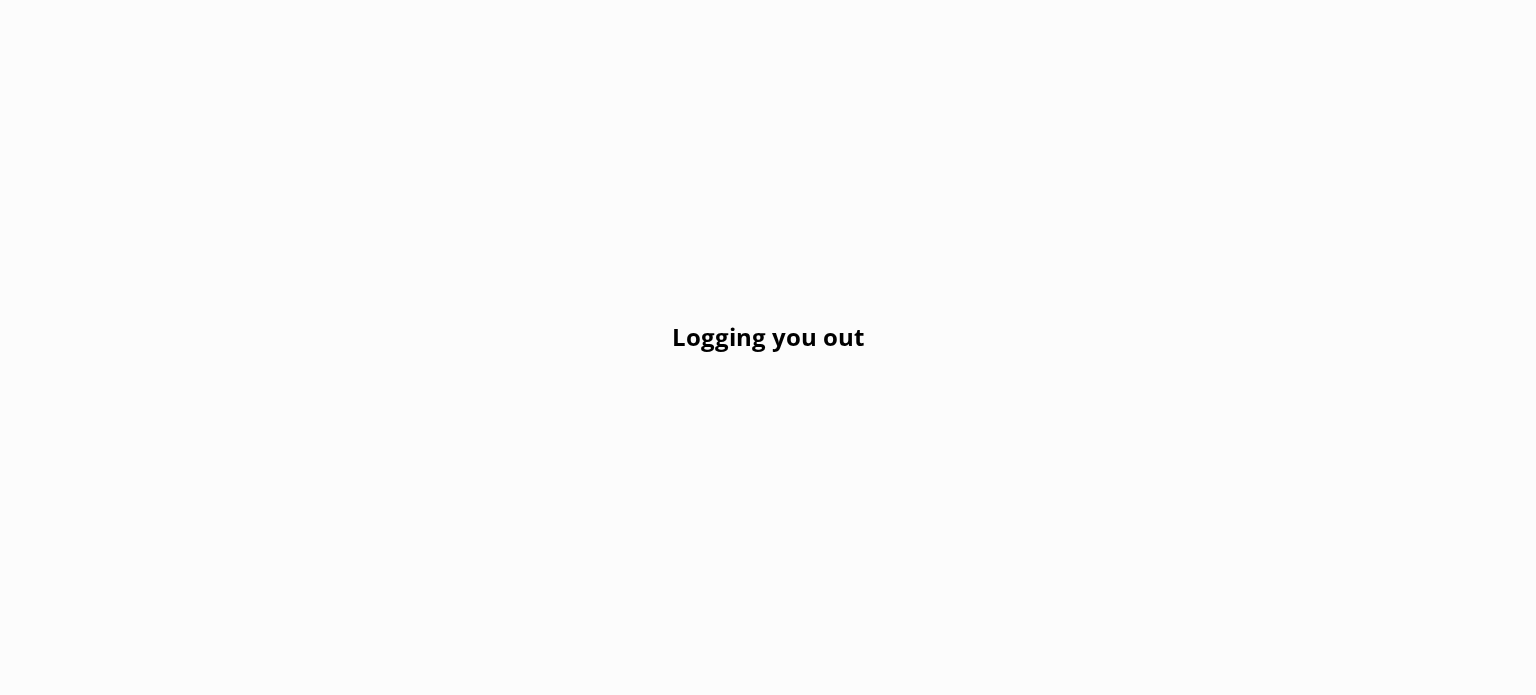 scroll, scrollTop: 0, scrollLeft: 0, axis: both 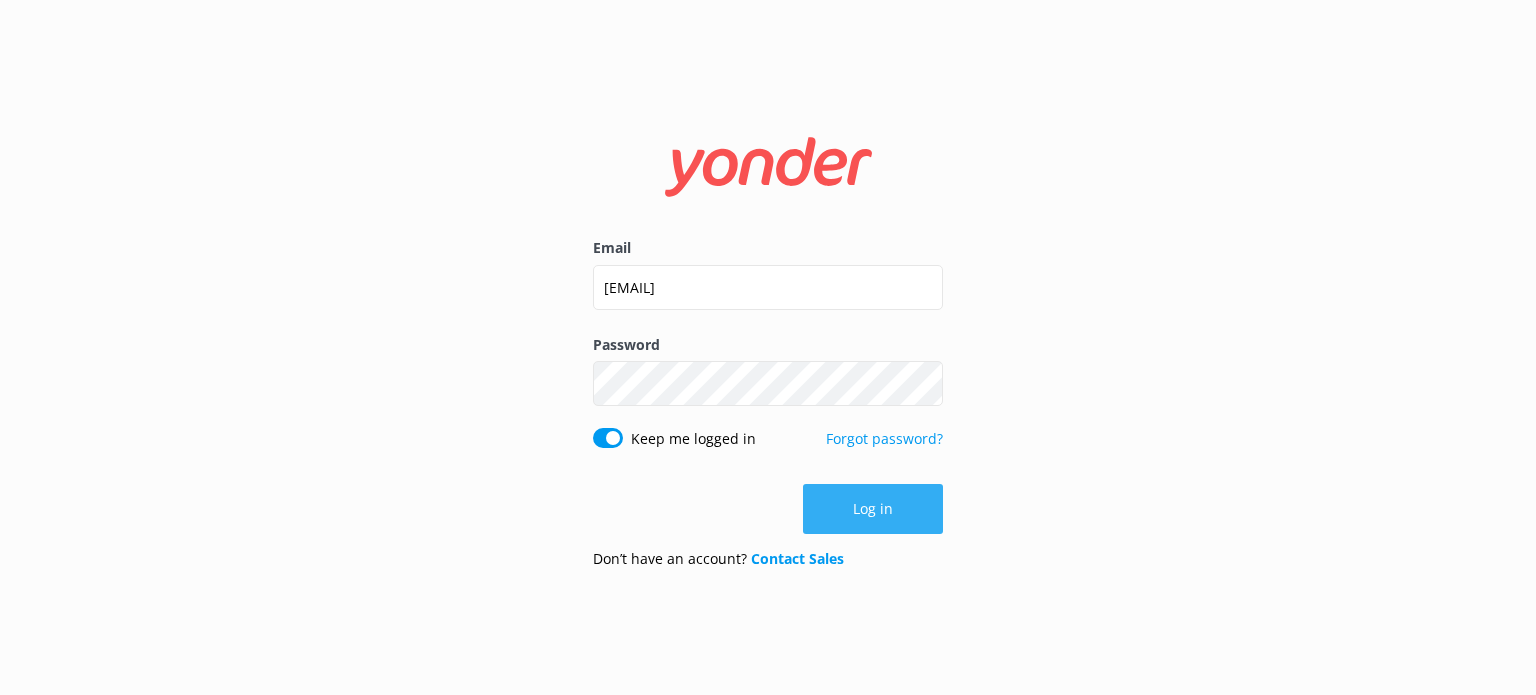 click on "Log in" at bounding box center (873, 509) 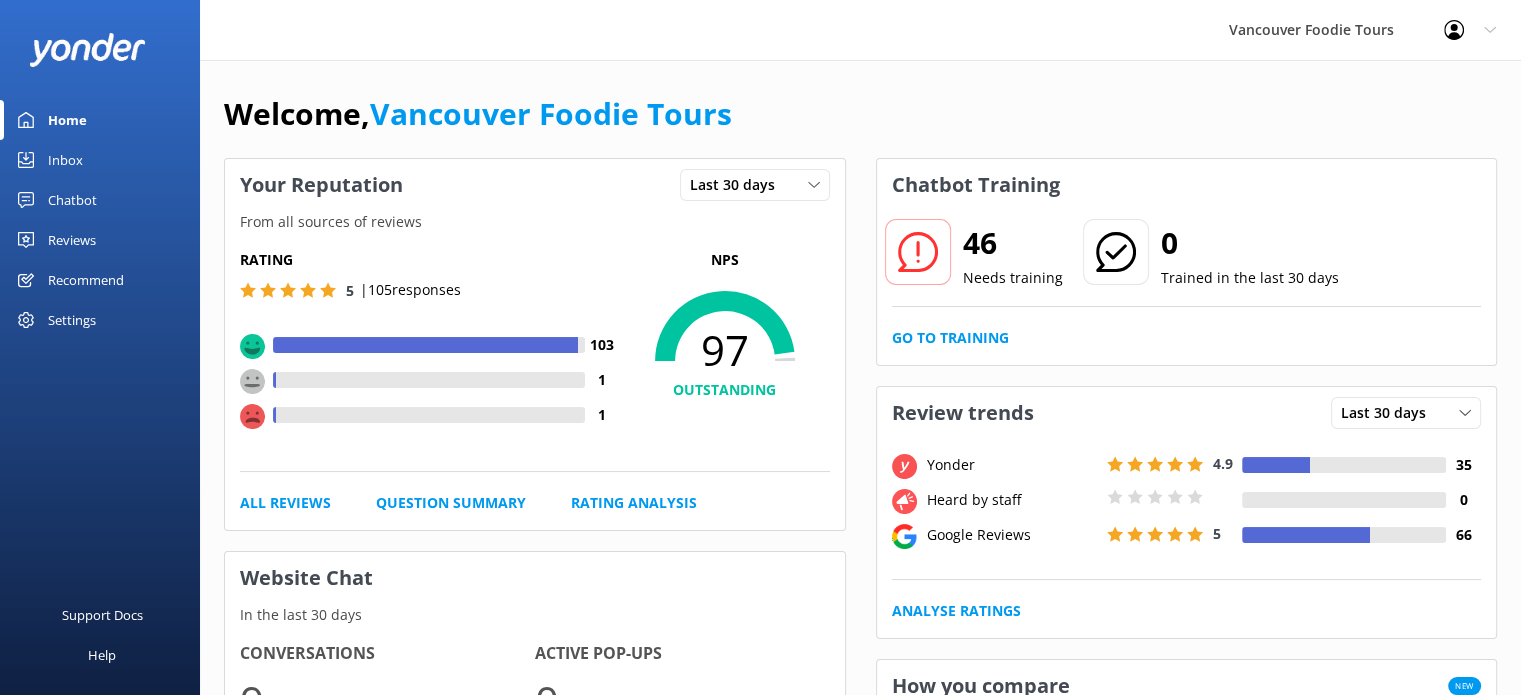 click on "Inbox" at bounding box center (100, 160) 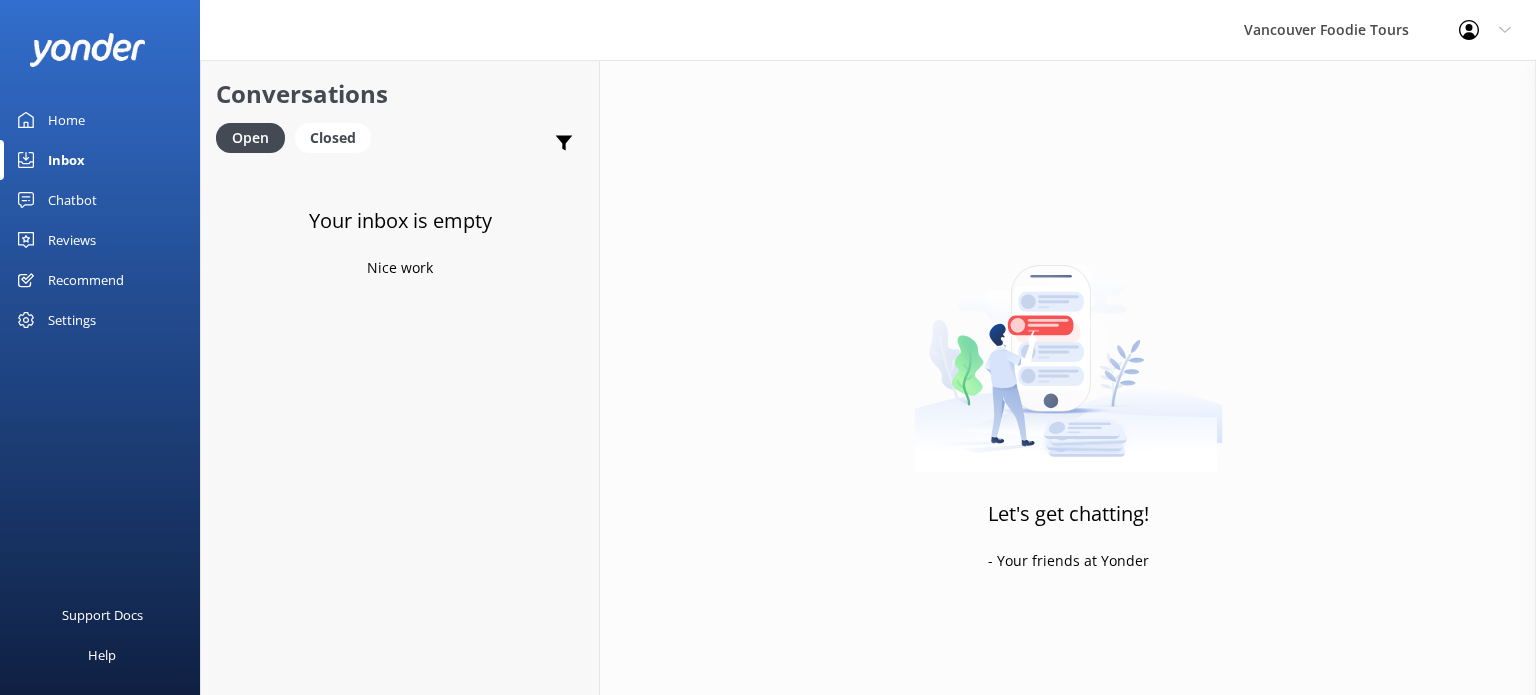 click on "Reviews" at bounding box center (72, 240) 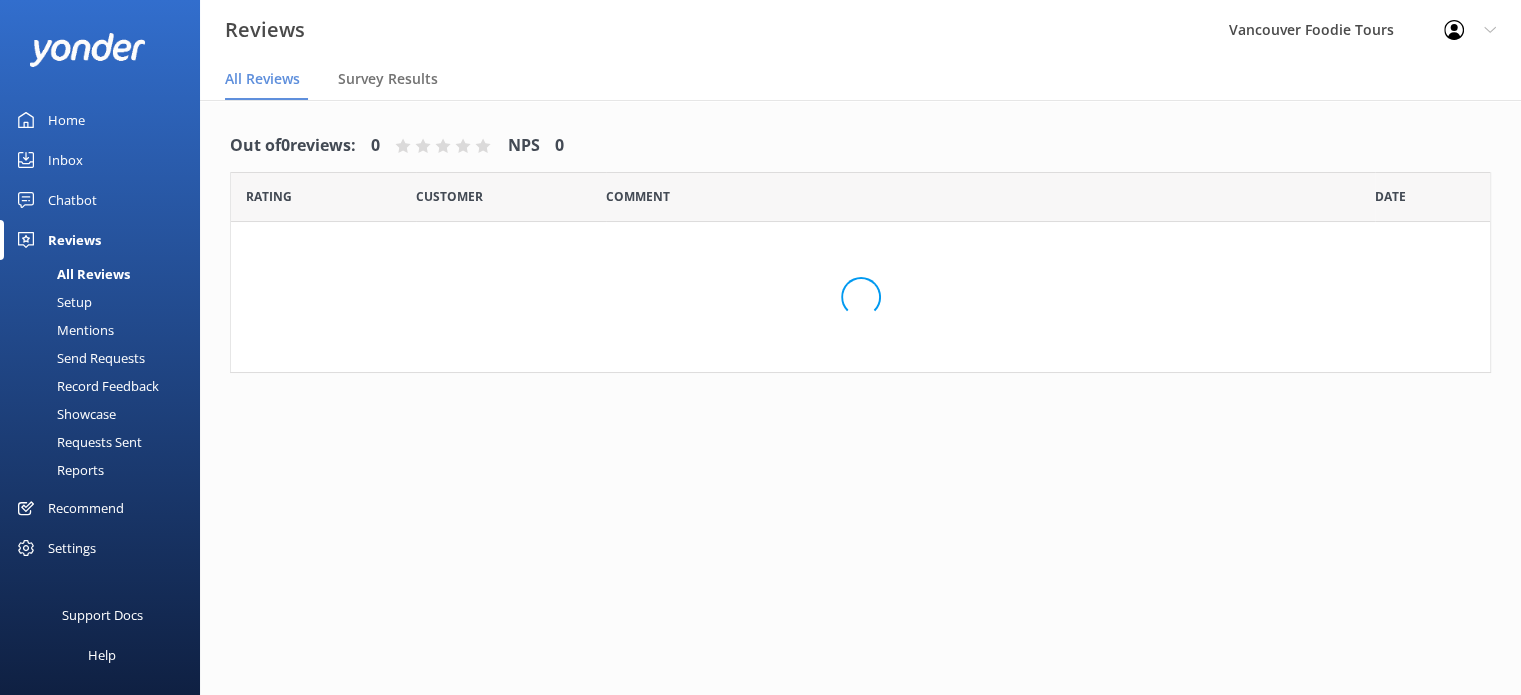 click on "Reviews" at bounding box center [74, 240] 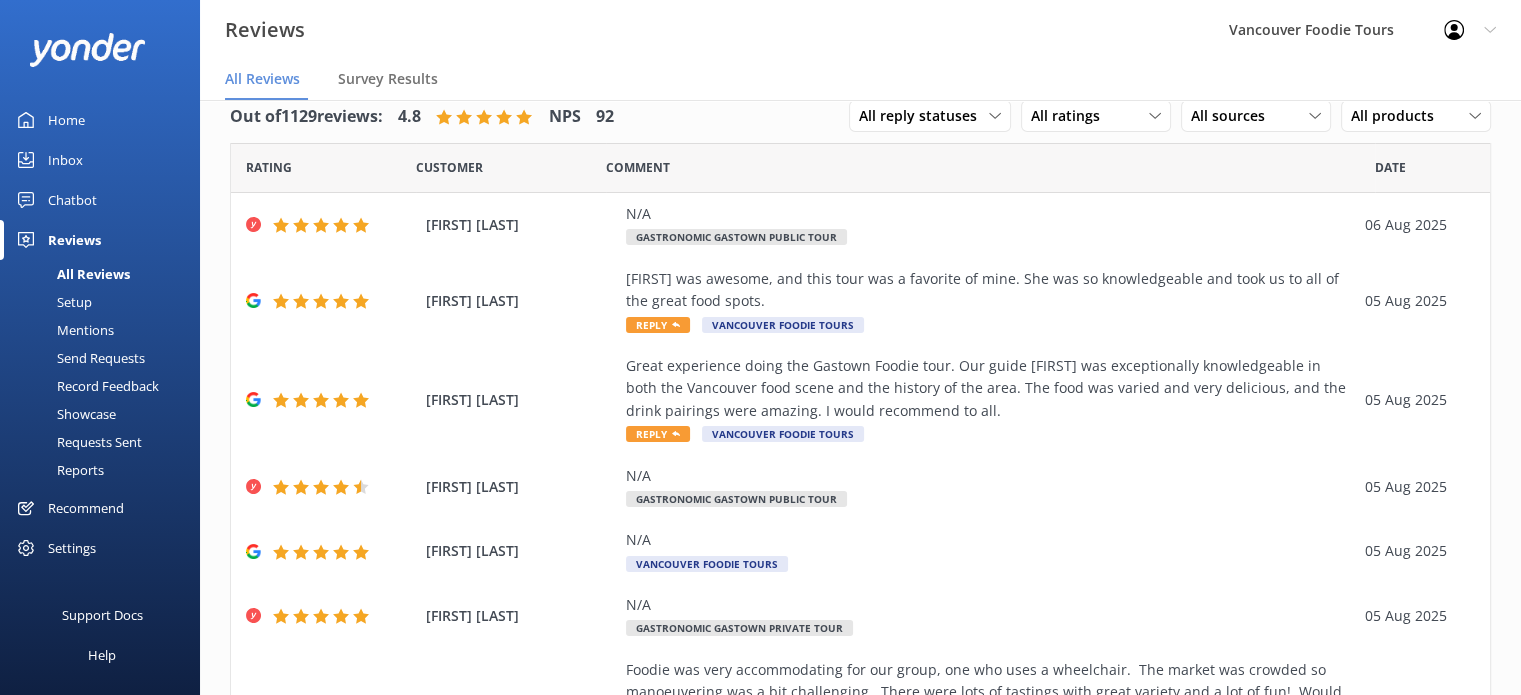 scroll, scrollTop: 0, scrollLeft: 0, axis: both 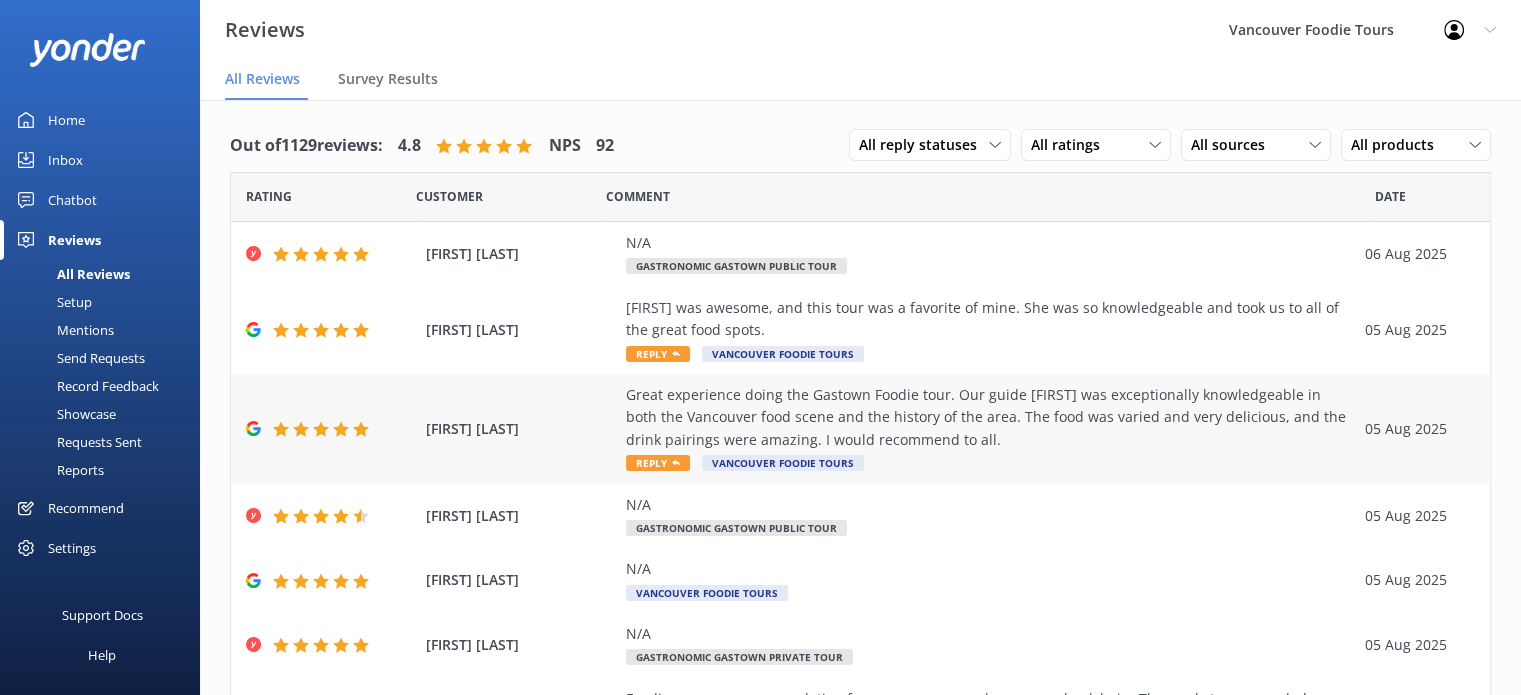 click on "Great experience doing the Gastown Foodie tour. Our guide [FIRST] was exceptionally knowledgeable in both the Vancouver food scene and the history of the area. The food was varied and very delicious, and the drink pairings were amazing. I would recommend to all." at bounding box center [990, 417] 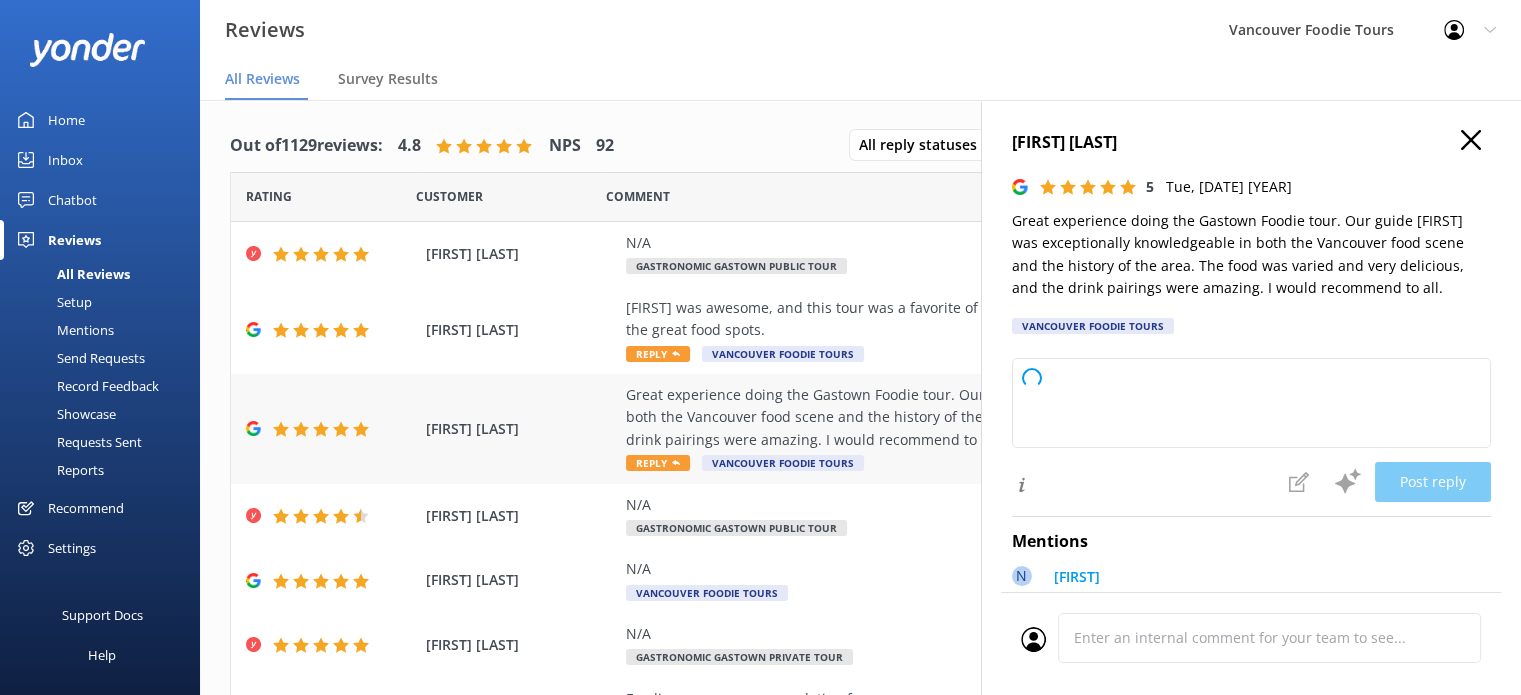 type on "Thank you so much for your wonderful review! We're thrilled to hear you enjoyed the Gastown Foodie Tour and that [FIRST] made your experience memorable. We appreciate your recommendation and hope to welcome you on another tour soon!" 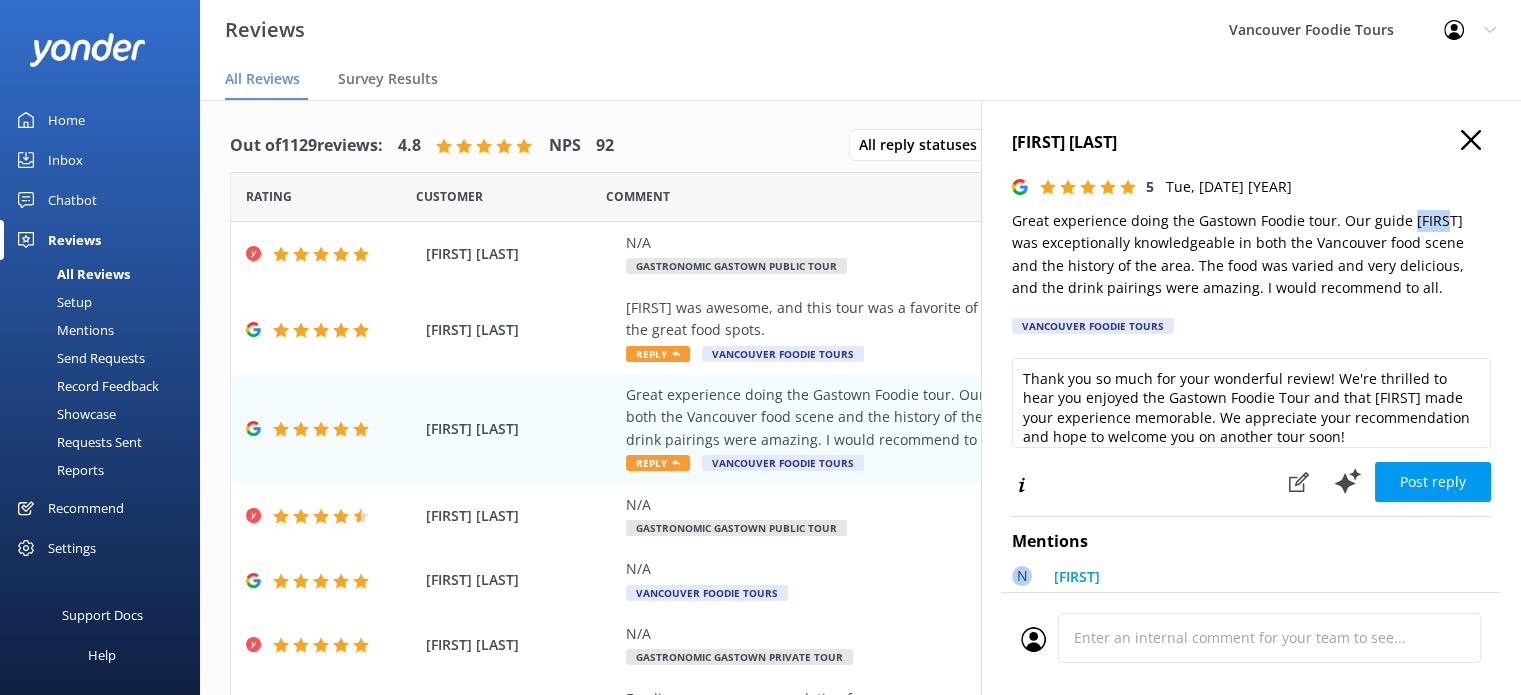 drag, startPoint x: 1407, startPoint y: 220, endPoint x: 1442, endPoint y: 219, distance: 35.014282 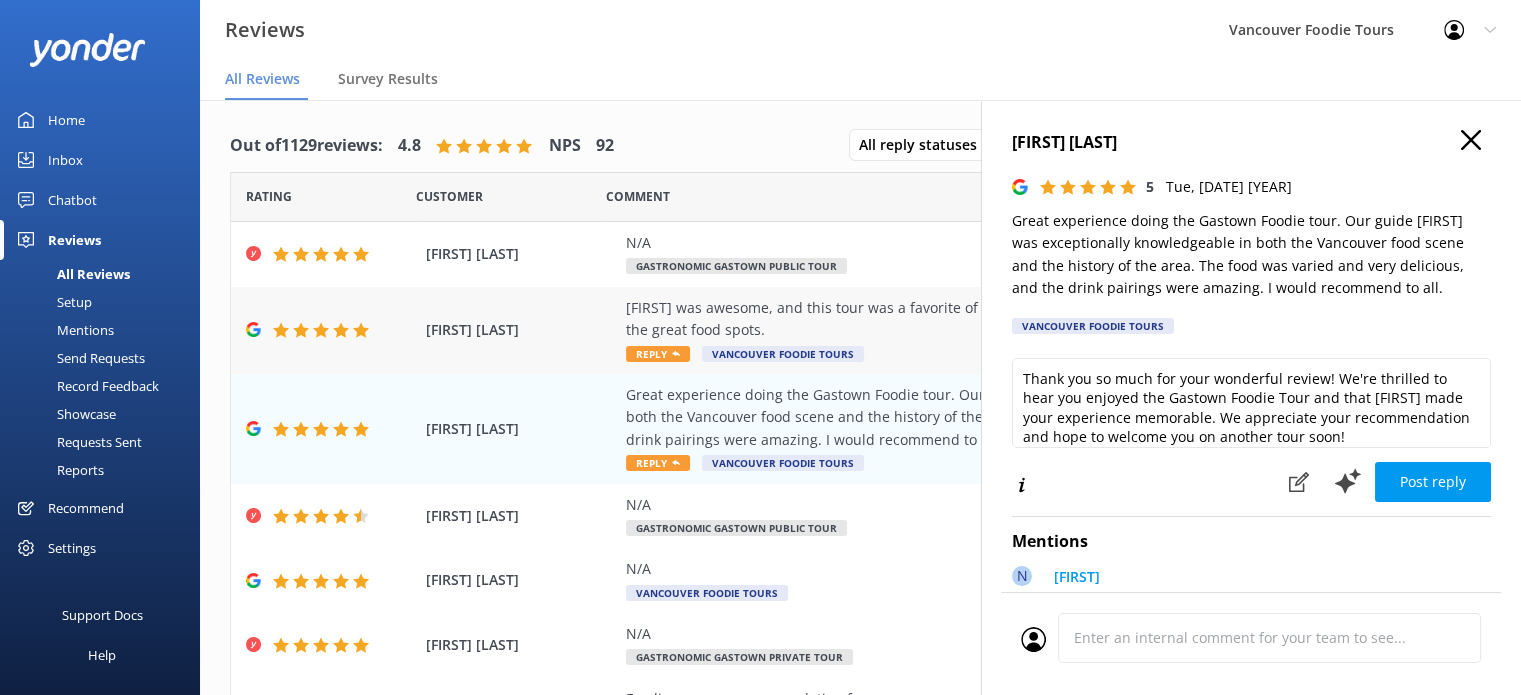 click on "[FIRST] was awesome, and this tour was a favorite of mine. She was so knowledgeable and took us to all of the great food spots." at bounding box center (990, 319) 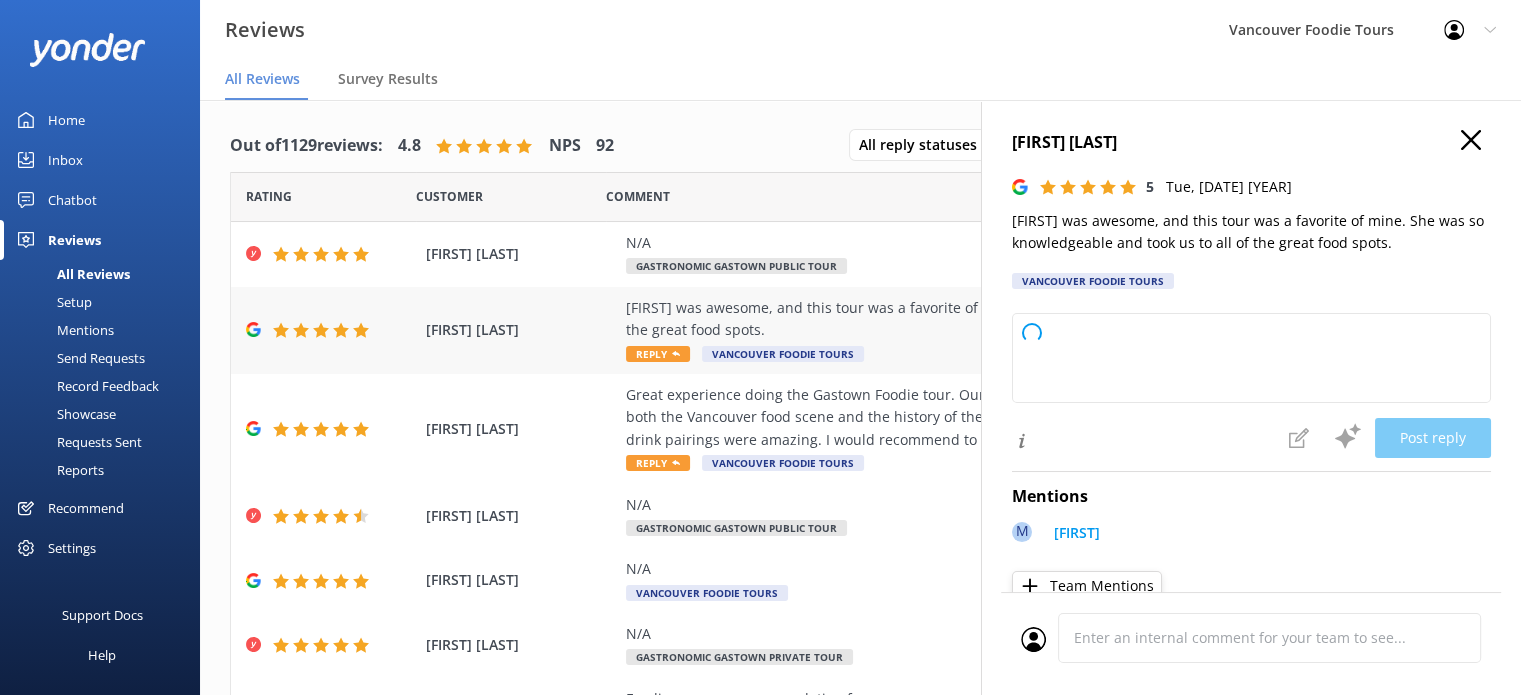 type on "Thank you so much for your wonderful review! We're thrilled to hear you enjoyed the tour and that [FIRST] made it a memorable experience. We hope to see you again soon for more great food adventures!" 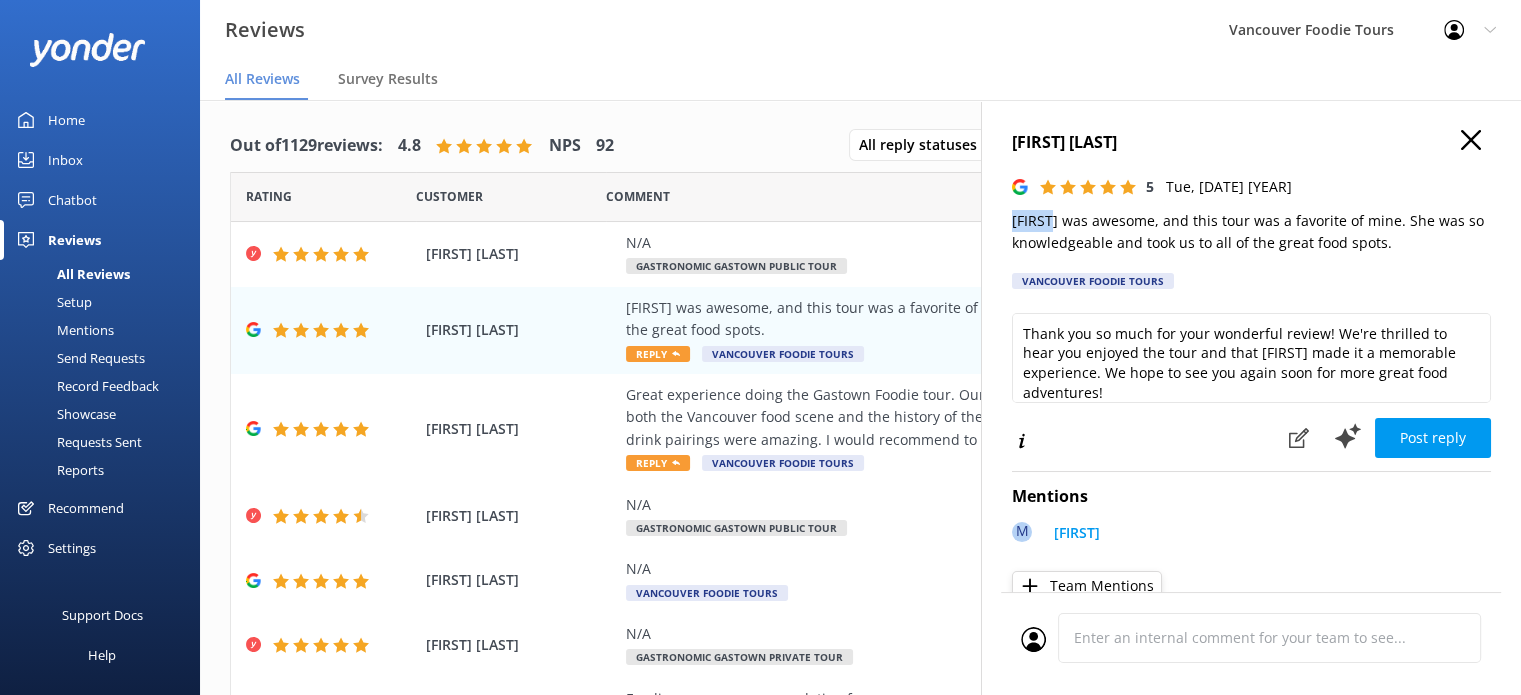 drag, startPoint x: 1007, startPoint y: 227, endPoint x: 1059, endPoint y: 223, distance: 52.153618 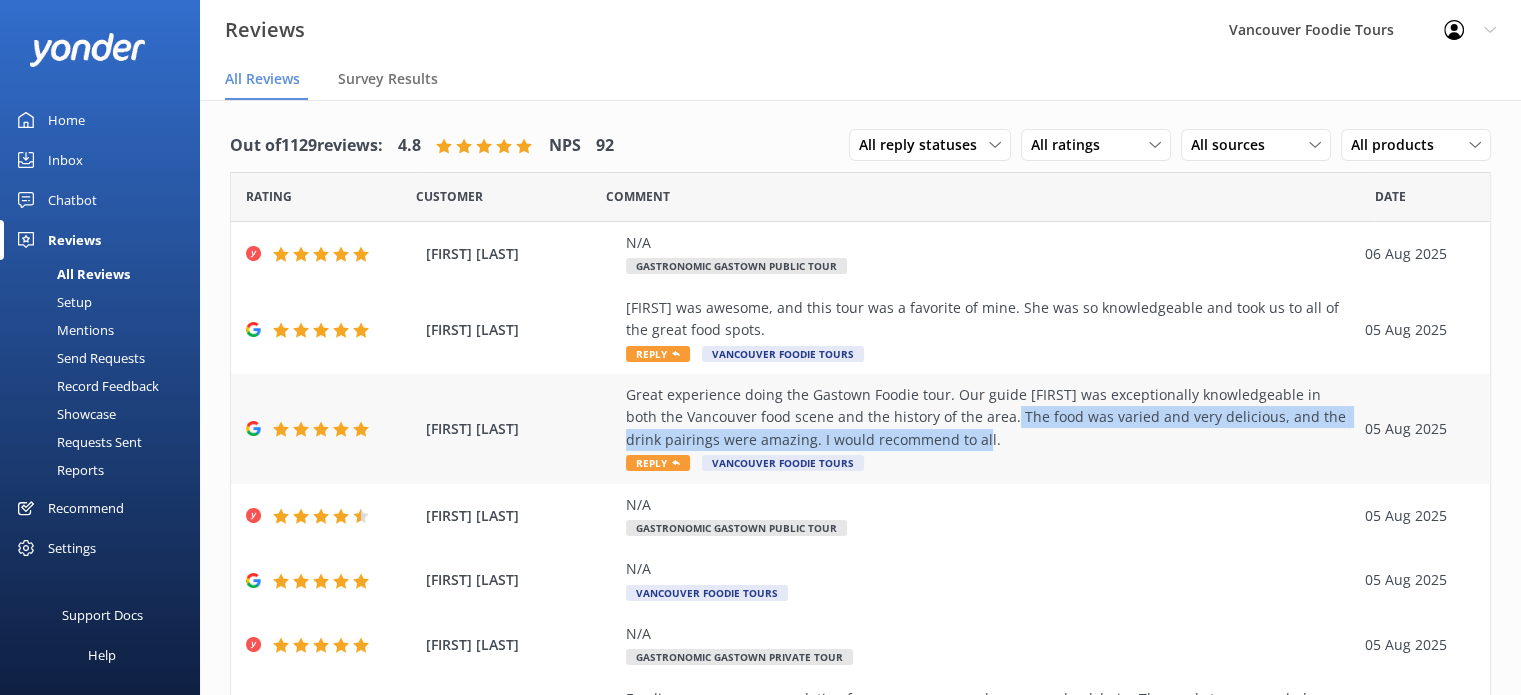 drag, startPoint x: 1524, startPoint y: 1, endPoint x: 988, endPoint y: 429, distance: 685.91547 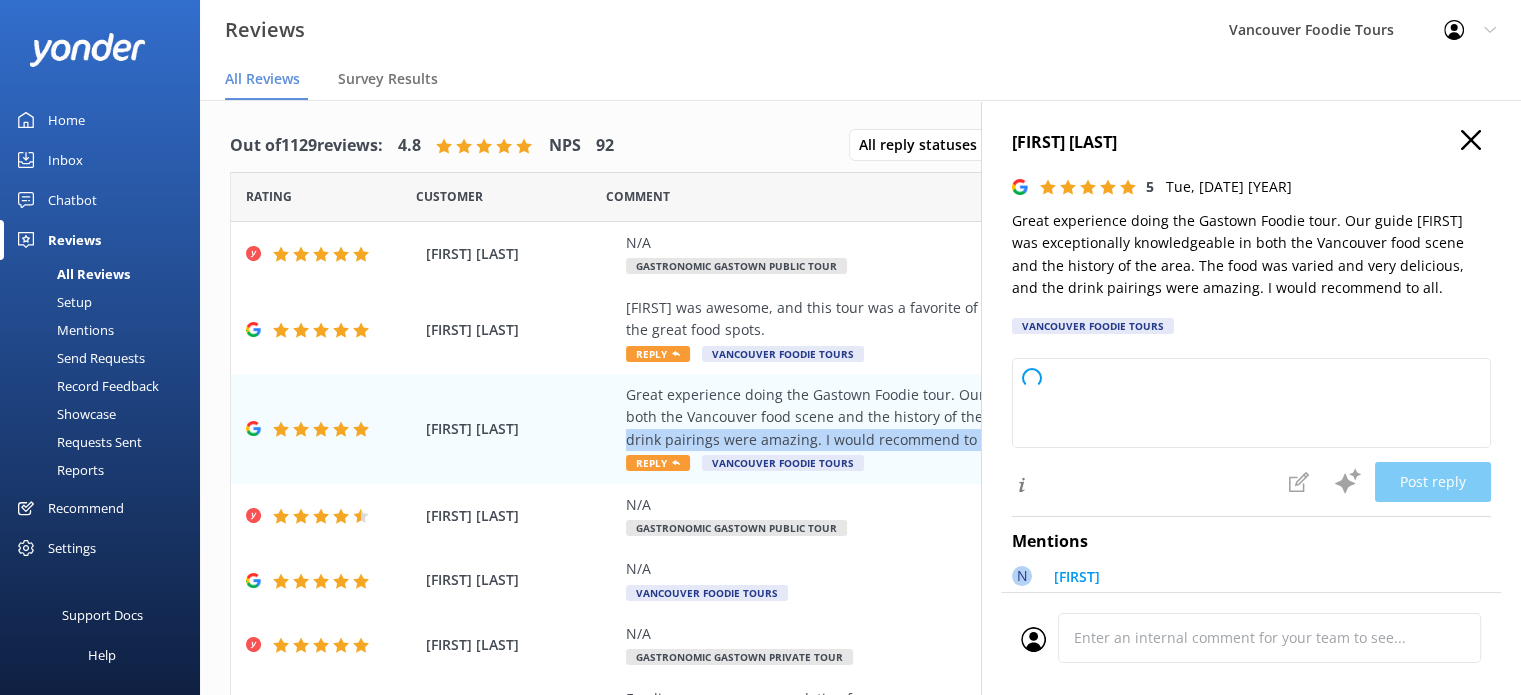 type on "Thank you so much for your wonderful review! We're delighted to hear you enjoyed the Gastown Foodie tour and that [FIRST] made your experience memorable. We appreciate your recommendation and hope to welcome you on another tour soon!" 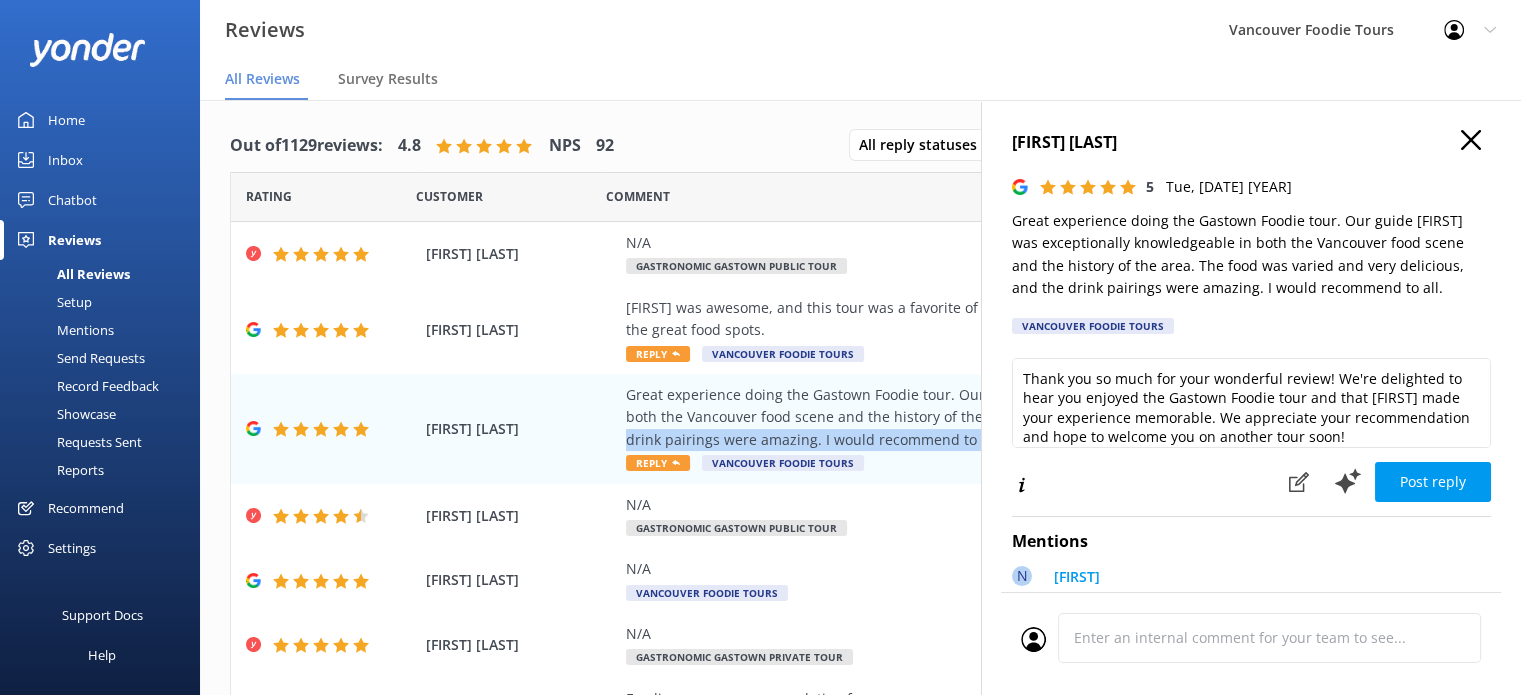 scroll, scrollTop: 40, scrollLeft: 0, axis: vertical 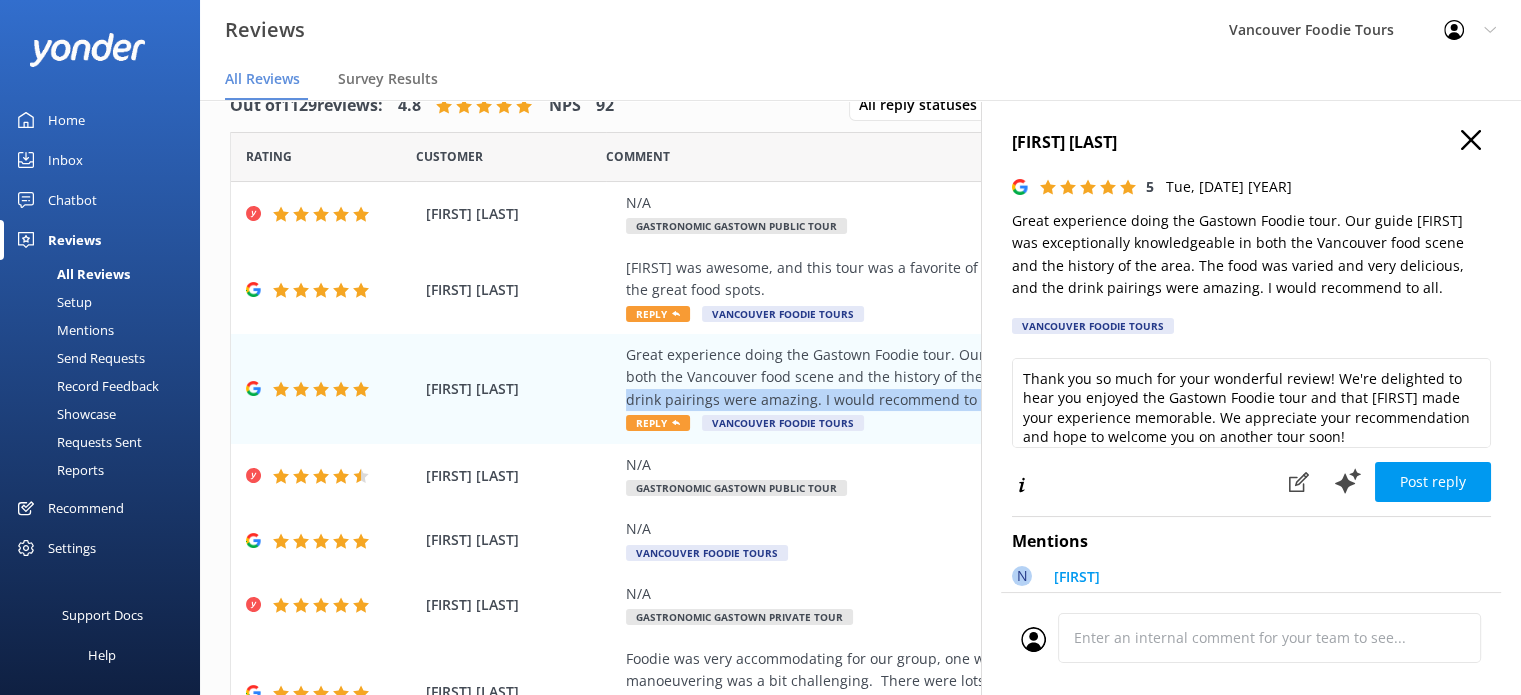 click 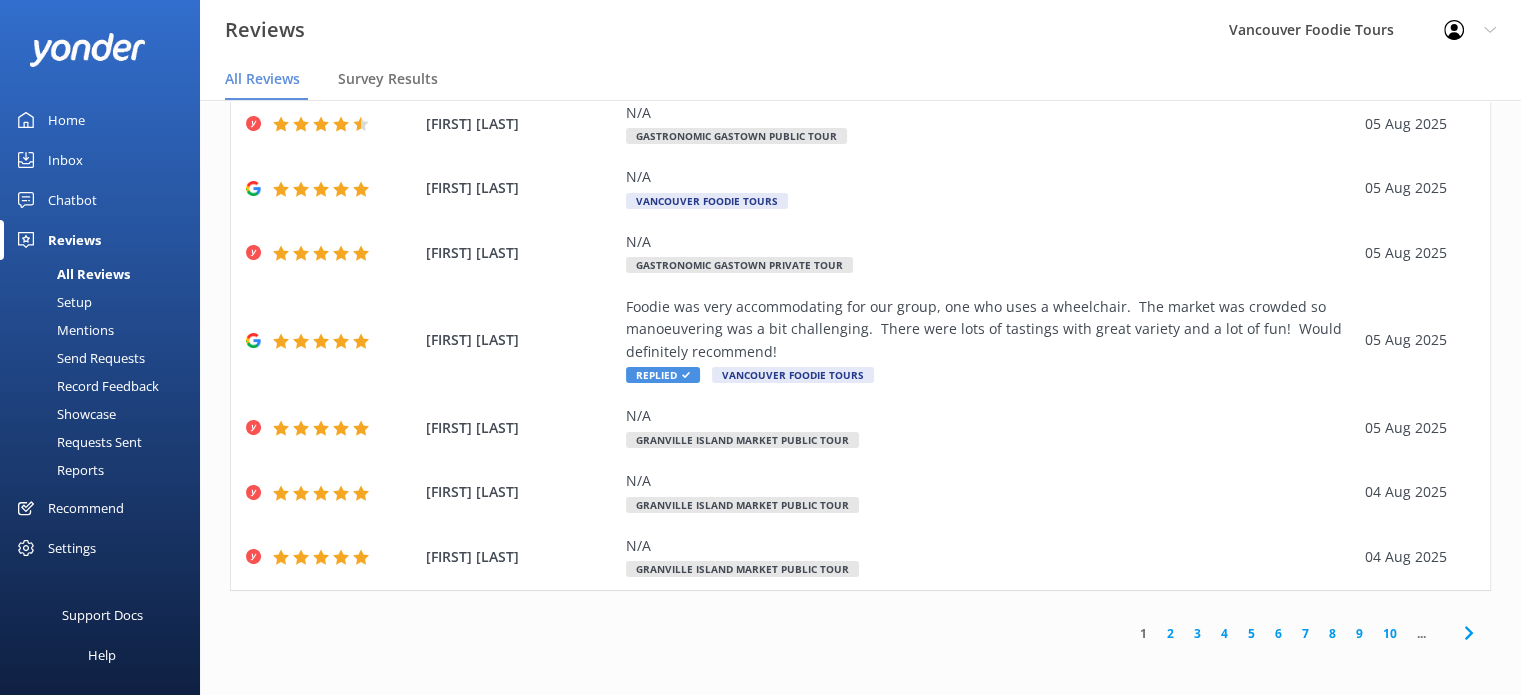 scroll, scrollTop: 0, scrollLeft: 0, axis: both 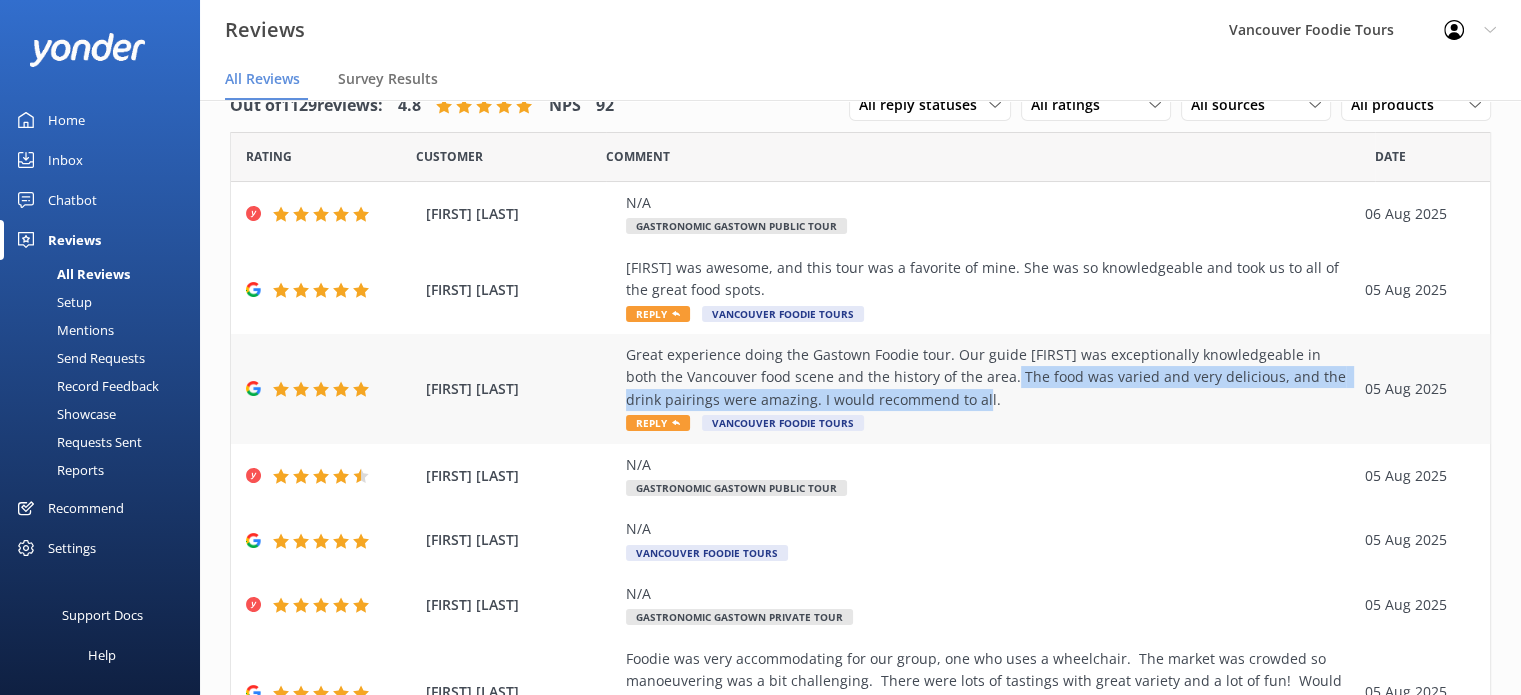 click on "Great experience doing the Gastown Foodie tour. Our guide [FIRST] was exceptionally knowledgeable in both the Vancouver food scene and the history of the area. The food was varied and very delicious, and the drink pairings were amazing. I would recommend to all." at bounding box center [990, 377] 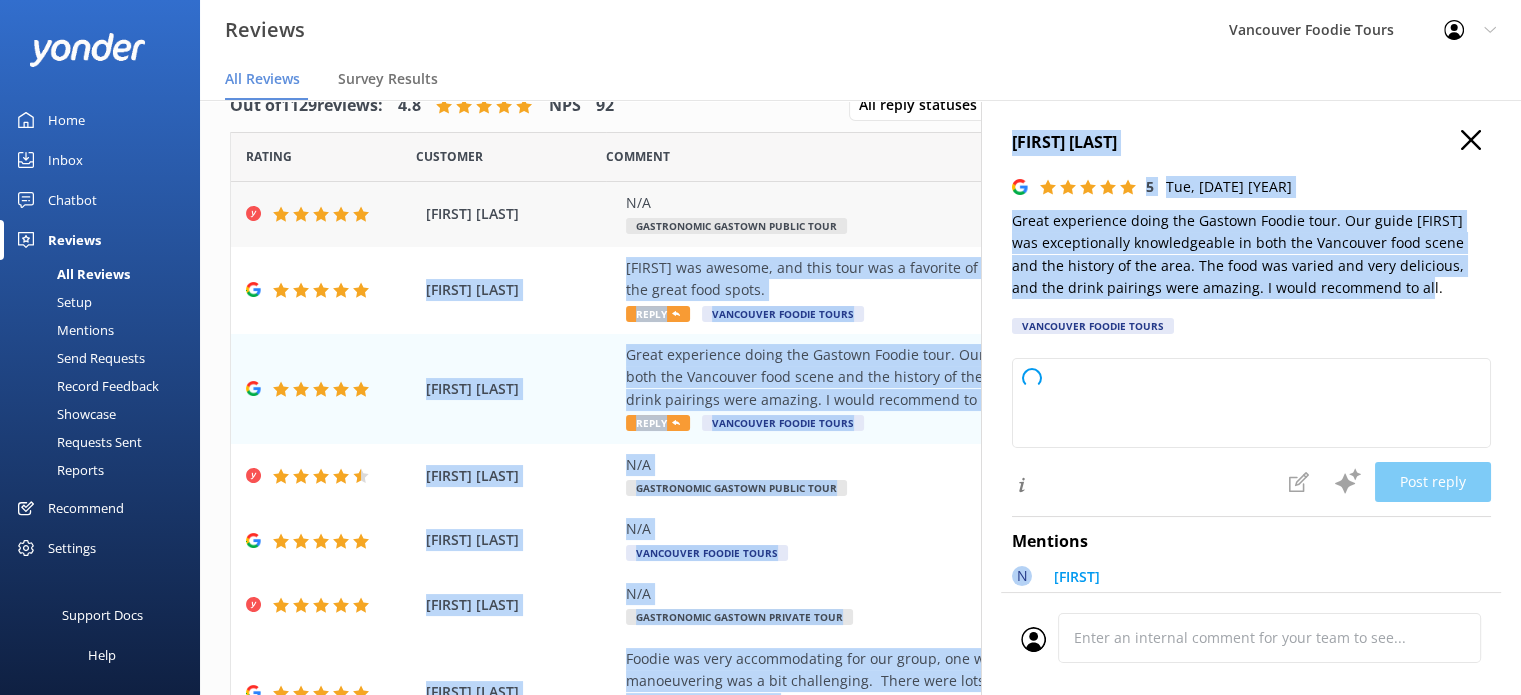 type on "Thank you so much for your wonderful review! We're thrilled to hear you enjoyed the Gastown Foodie Tour and that [FIRST] made your experience memorable. We appreciate your recommendation and hope to welcome you on another tour soon!" 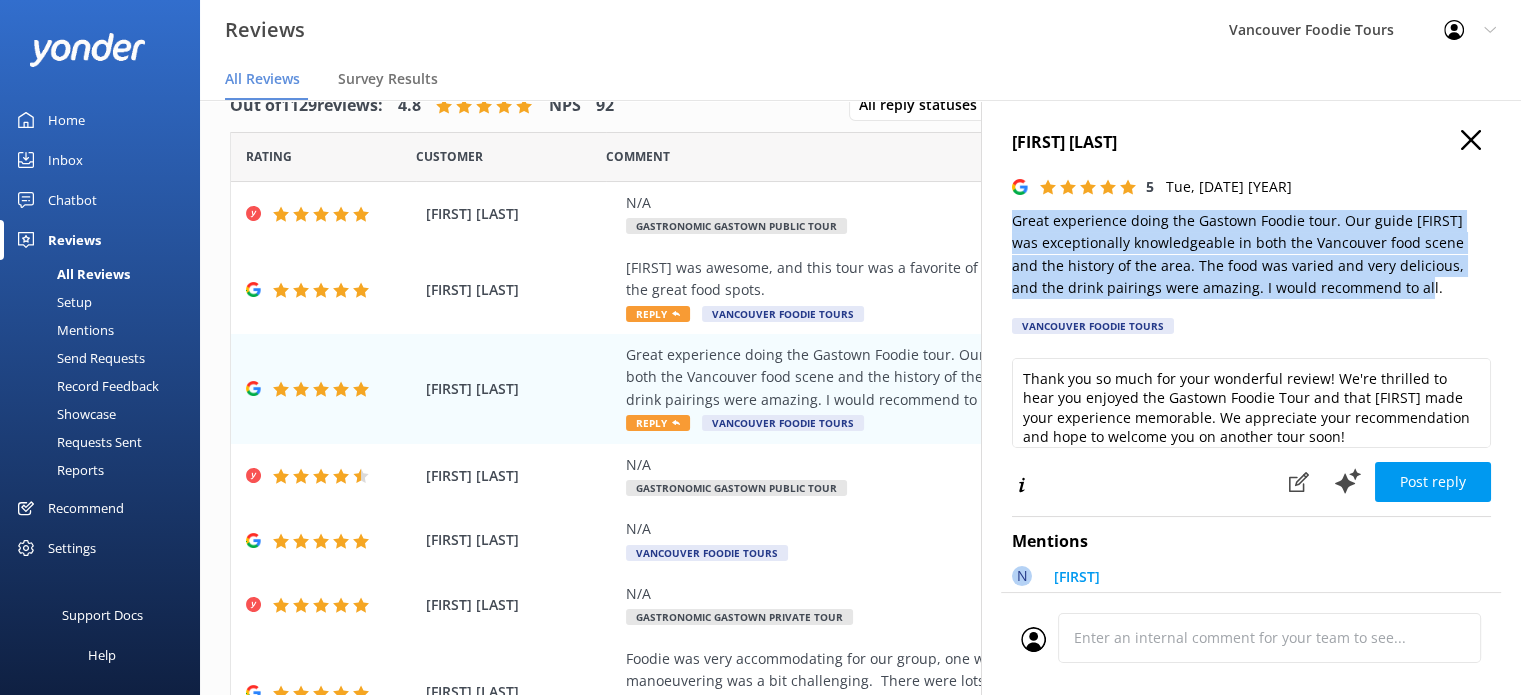 drag, startPoint x: 1375, startPoint y: 292, endPoint x: 1010, endPoint y: 218, distance: 372.42584 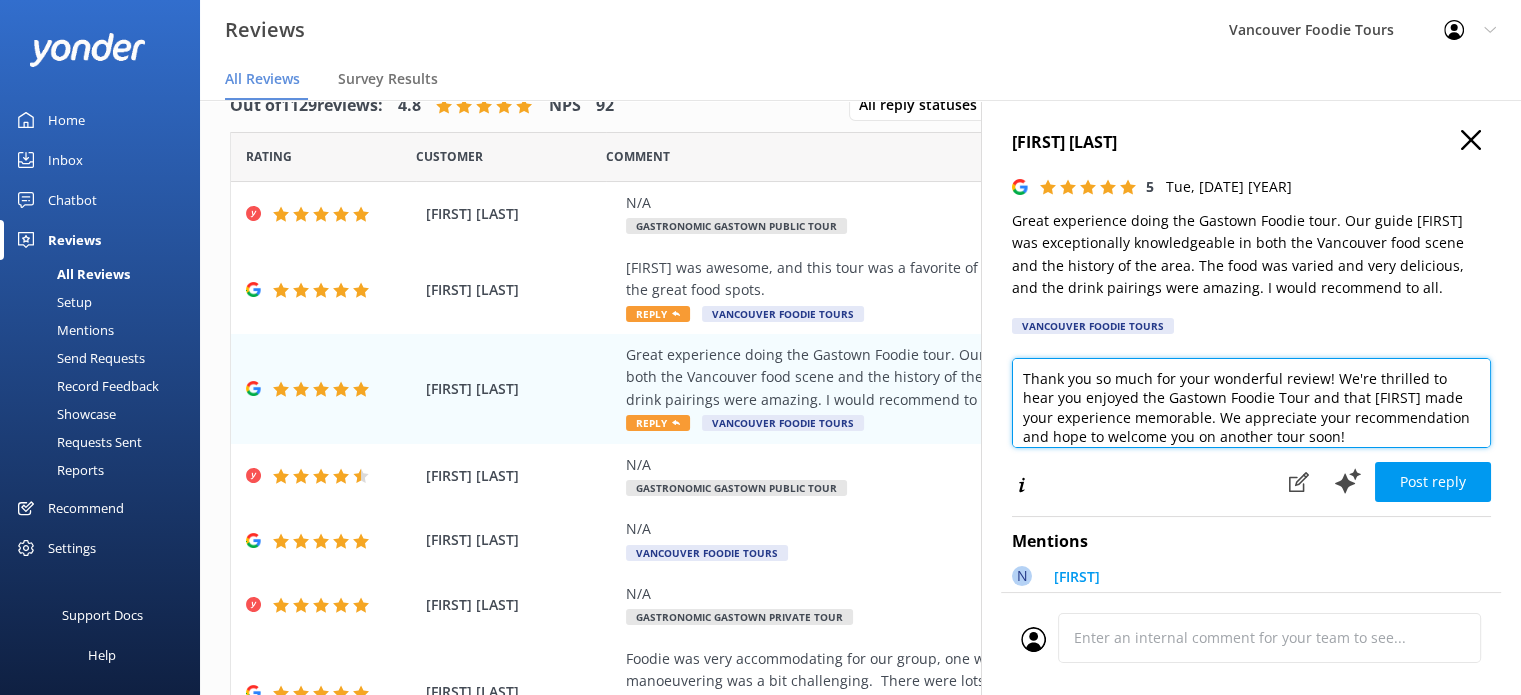 click on "Thank you so much for your wonderful review! We're thrilled to hear you enjoyed the Gastown Foodie Tour and that [FIRST] made your experience memorable. We appreciate your recommendation and hope to welcome you on another tour soon!" at bounding box center (1251, 403) 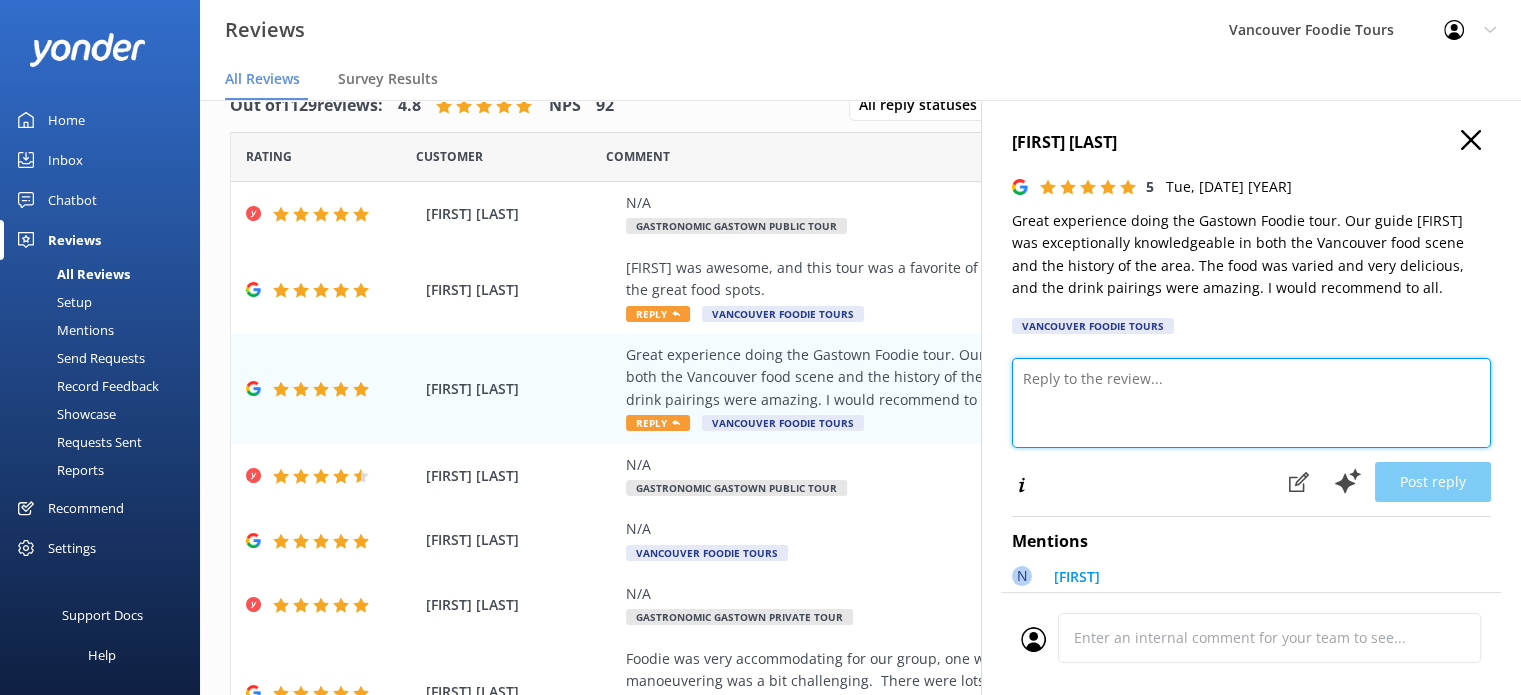paste on "Hi [FIRST],
Thank you for the great review! We're so glad you had a great time exploring Gastown with [FIRST]—his knowledge of the local food scene and history always brings the tour to life. It’s awesome to hear you enjoyed both the tastings and the drink pairings!
It was a pleasure hosting you, and we’d love to see you again on another tour soon.
Vancouver Foodie Tours Team x" 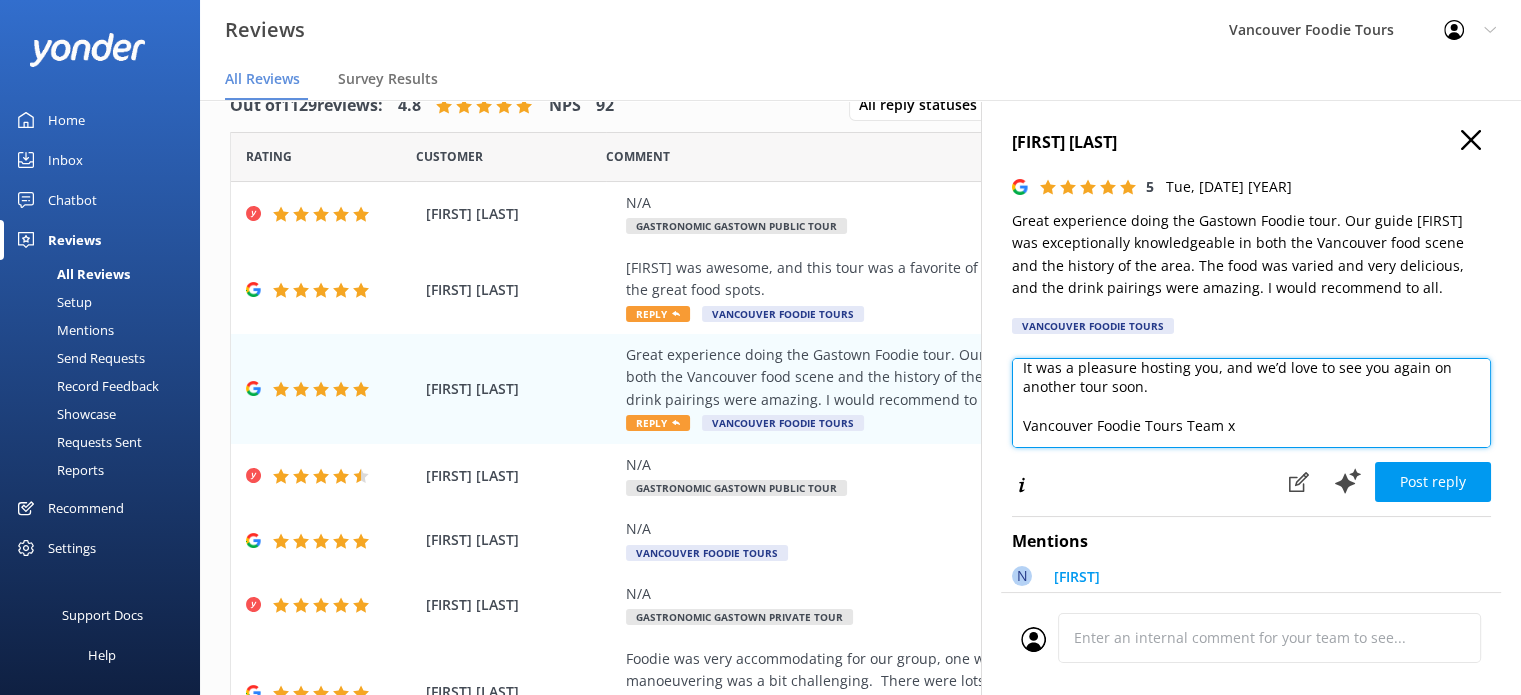 scroll, scrollTop: 10, scrollLeft: 0, axis: vertical 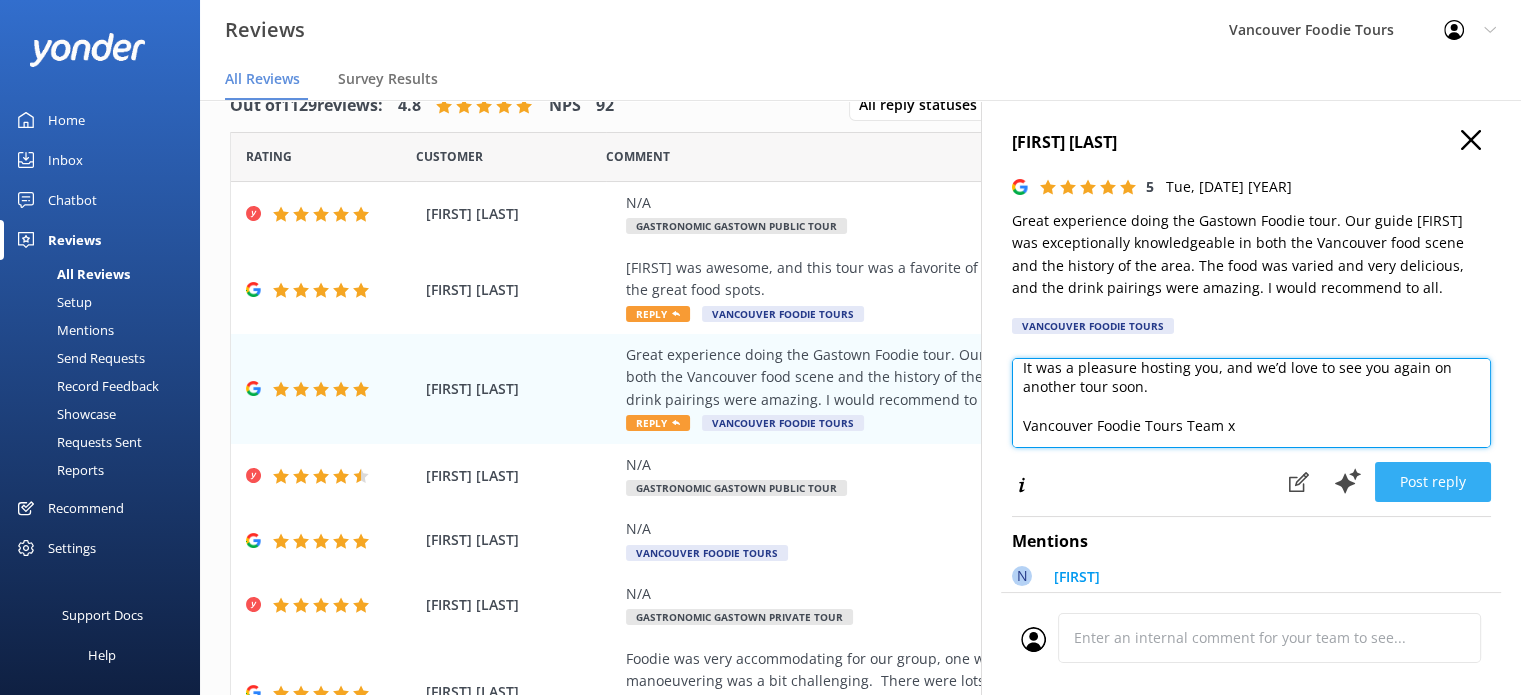 type on "Hi [FIRST],
Thank you for the great review! We're so glad you had a great time exploring Gastown with [FIRST]—his knowledge of the local food scene and history always brings the tour to life. It’s awesome to hear you enjoyed both the tastings and the drink pairings!
It was a pleasure hosting you, and we’d love to see you again on another tour soon.
Vancouver Foodie Tours Team x" 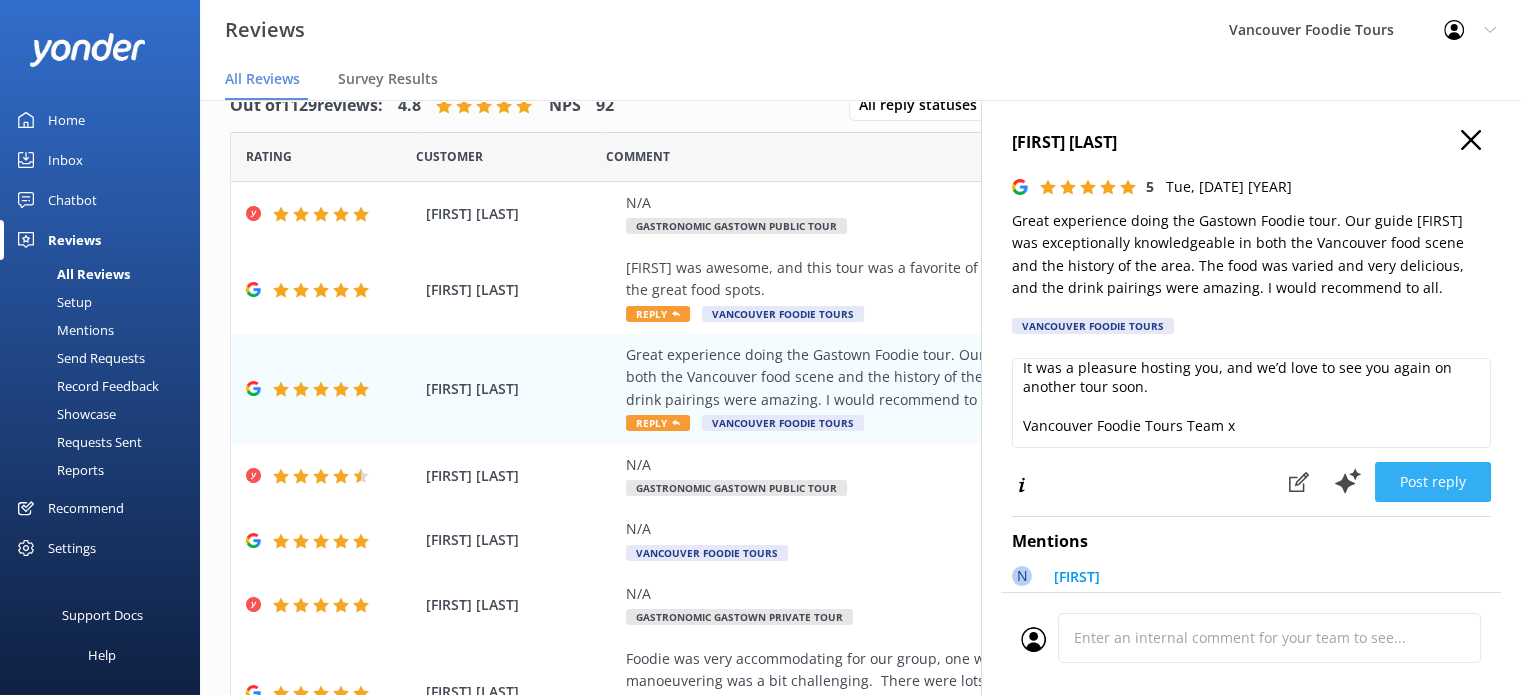 click on "Post reply" at bounding box center (1433, 482) 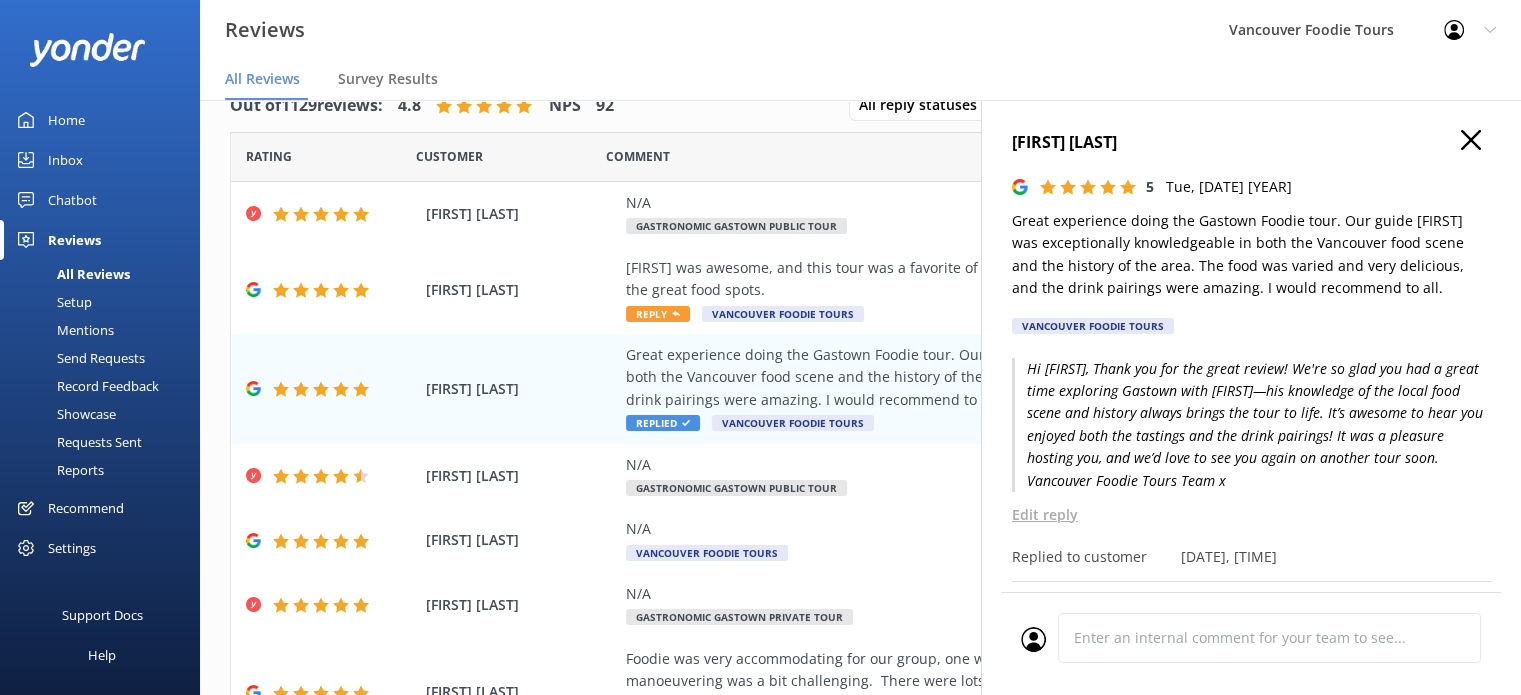 click 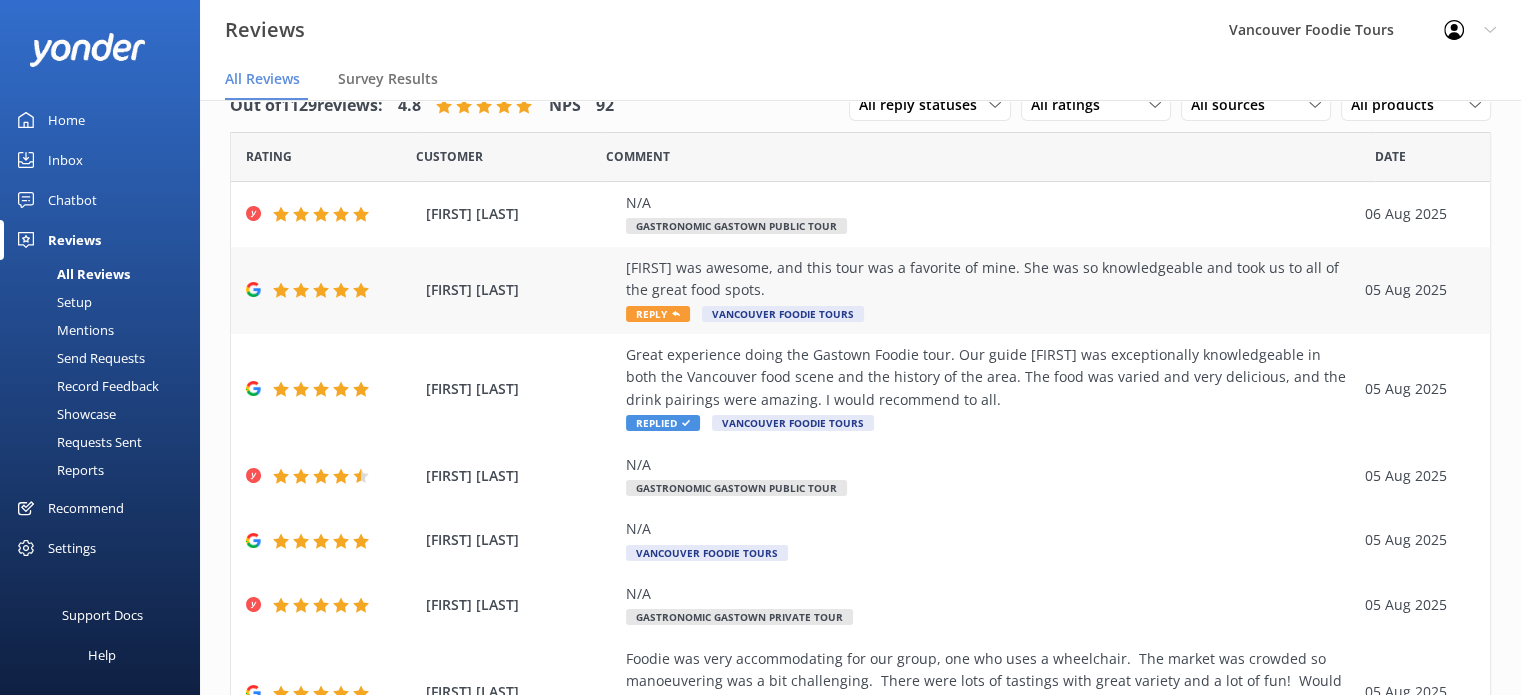 click on "[FIRST] was awesome, and this tour was a favorite of mine. She was so knowledgeable and took us to all of the great food spots." at bounding box center (990, 279) 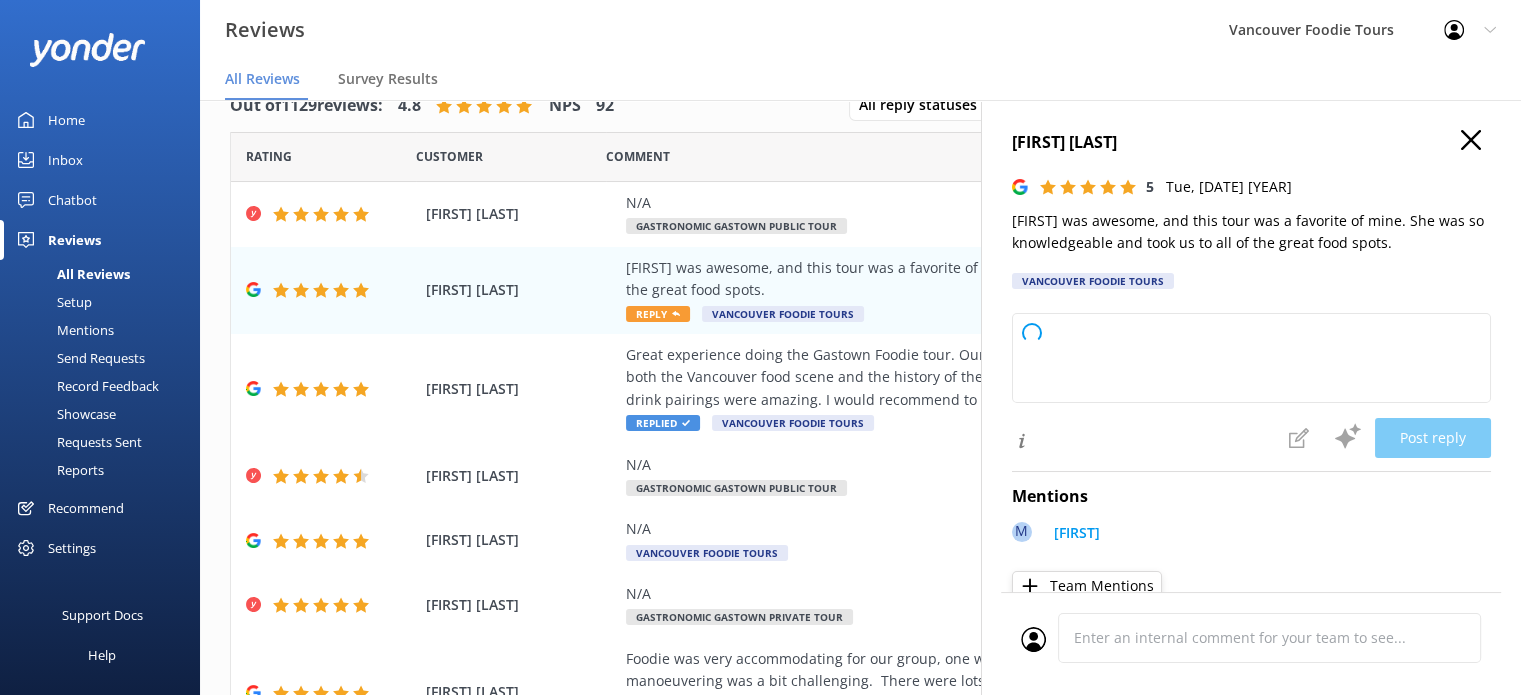 type on "Thank you so much for your wonderful review! We're thrilled to hear you had a great time with [FIRST] and enjoyed the food spots. We appreciate your feedback and hope to see you on another tour soon!" 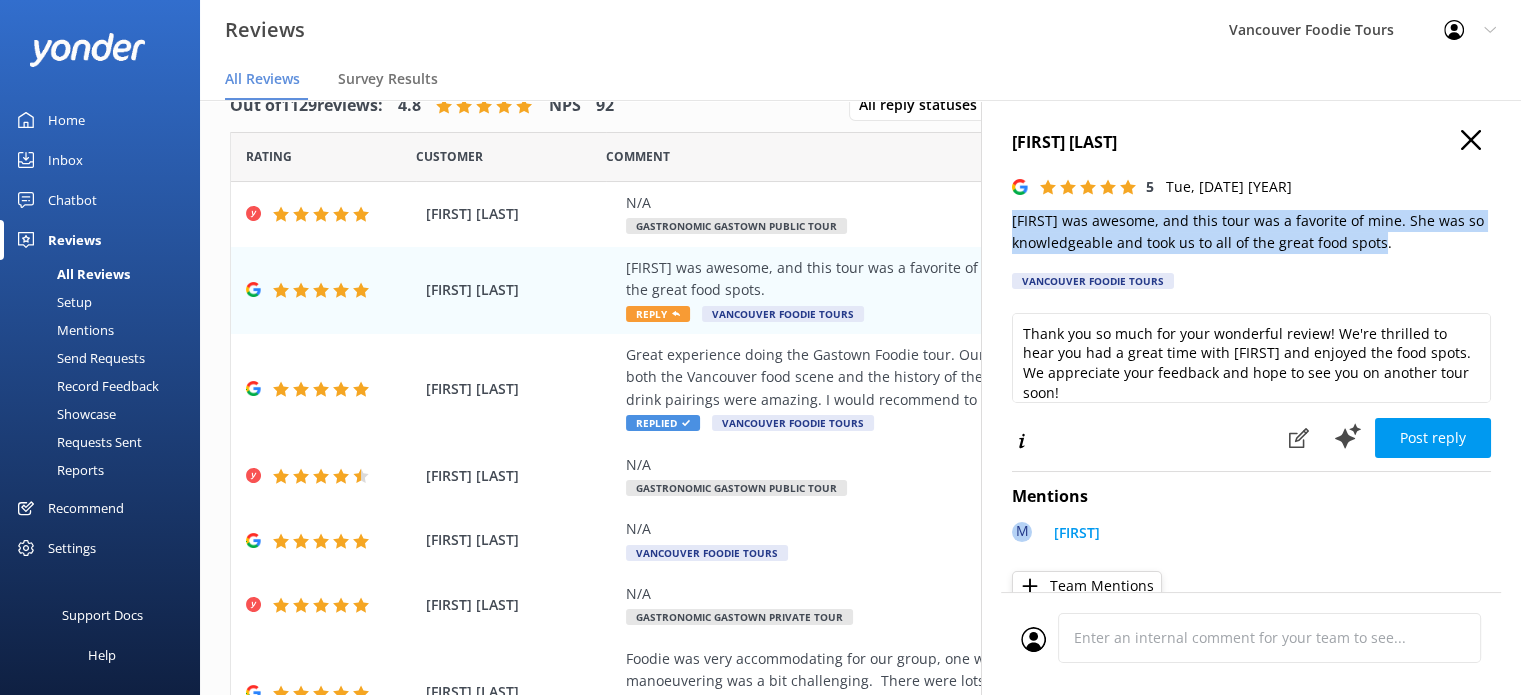 drag, startPoint x: 1388, startPoint y: 249, endPoint x: 1001, endPoint y: 227, distance: 387.62482 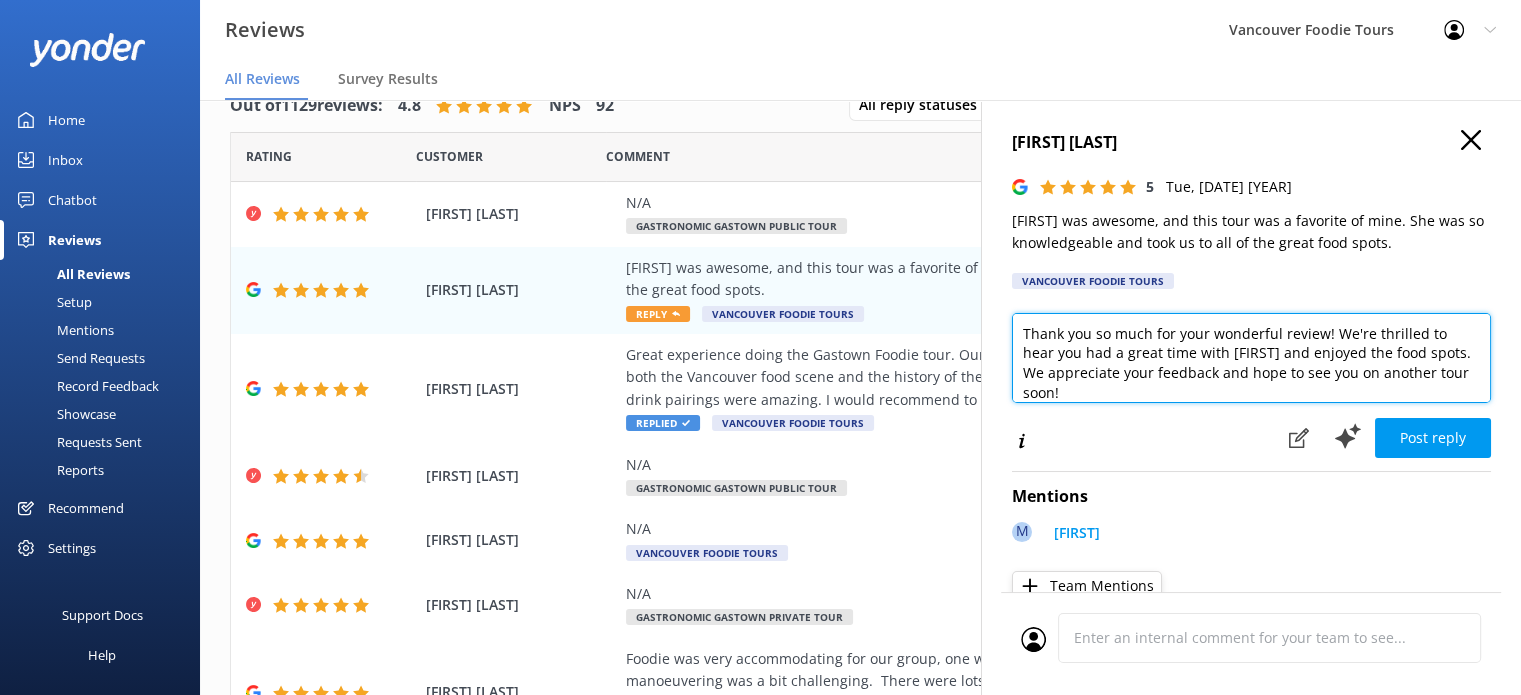 click on "Thank you so much for your wonderful review! We're thrilled to hear you had a great time with [FIRST] and enjoyed the food spots. We appreciate your feedback and hope to see you on another tour soon!" at bounding box center [1251, 358] 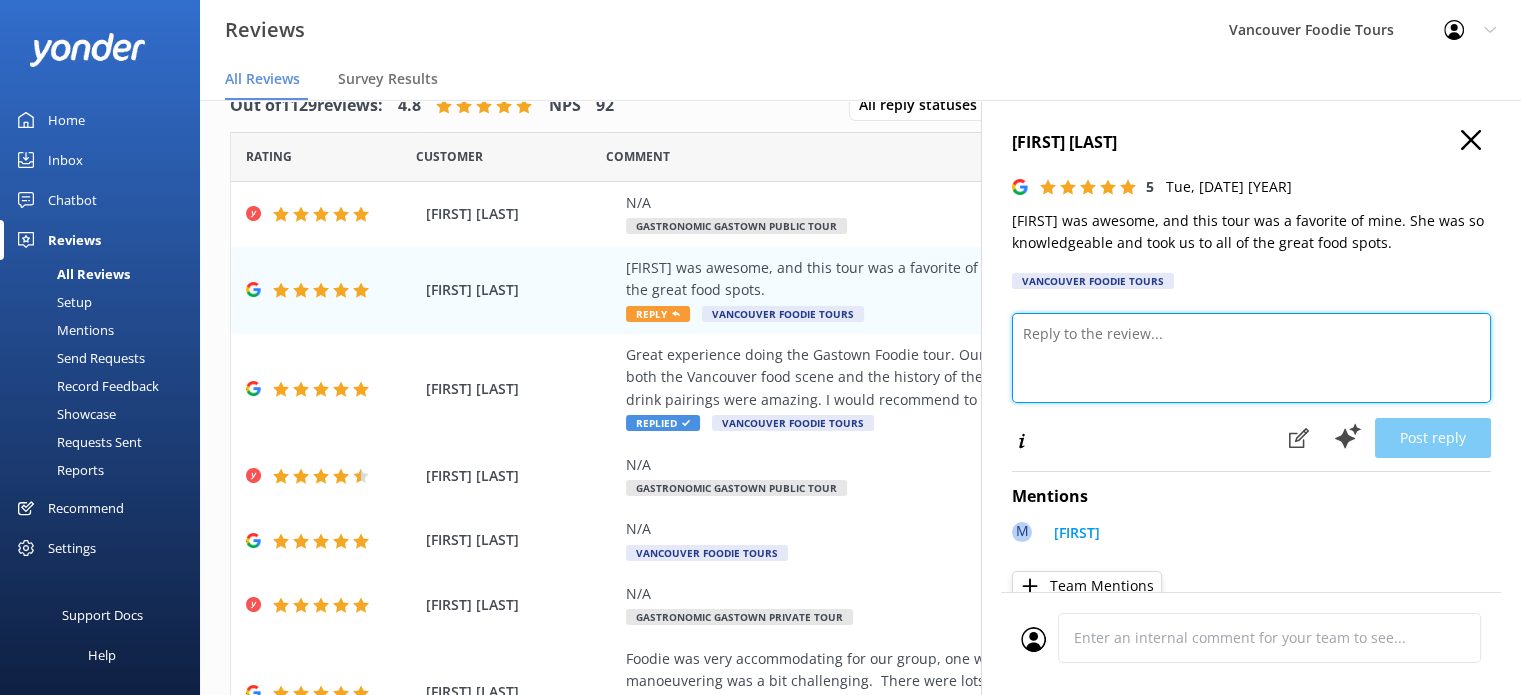 paste on "Hi [FIRST],
Thank you for the kind review! We're so happy to hear the tour was a favorite and that [FIRST]’s knowledge and choice of food spots made it a memorable experience.
It was a pleasure hosting you, and we hope to welcome you back on another tour soon!
Vancouver Foodie Tours Team x" 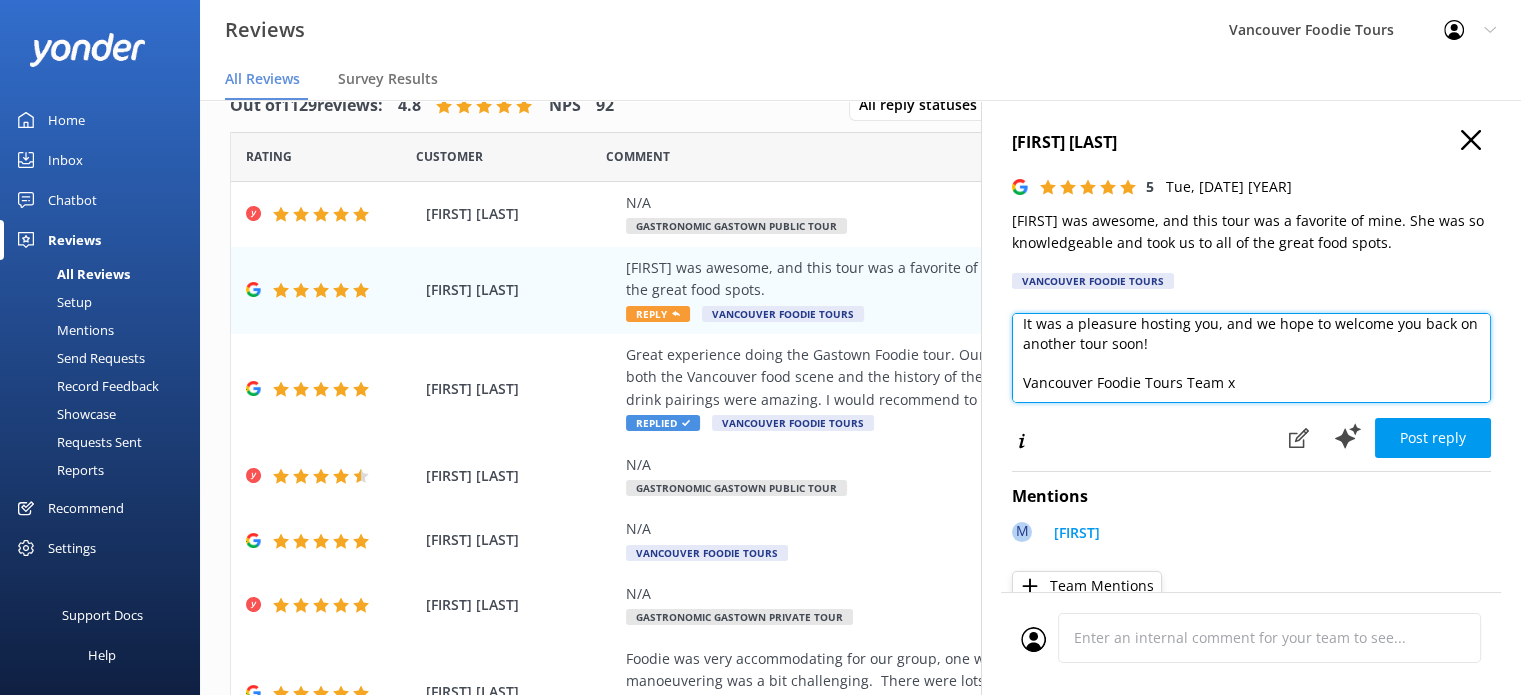 scroll, scrollTop: 10, scrollLeft: 0, axis: vertical 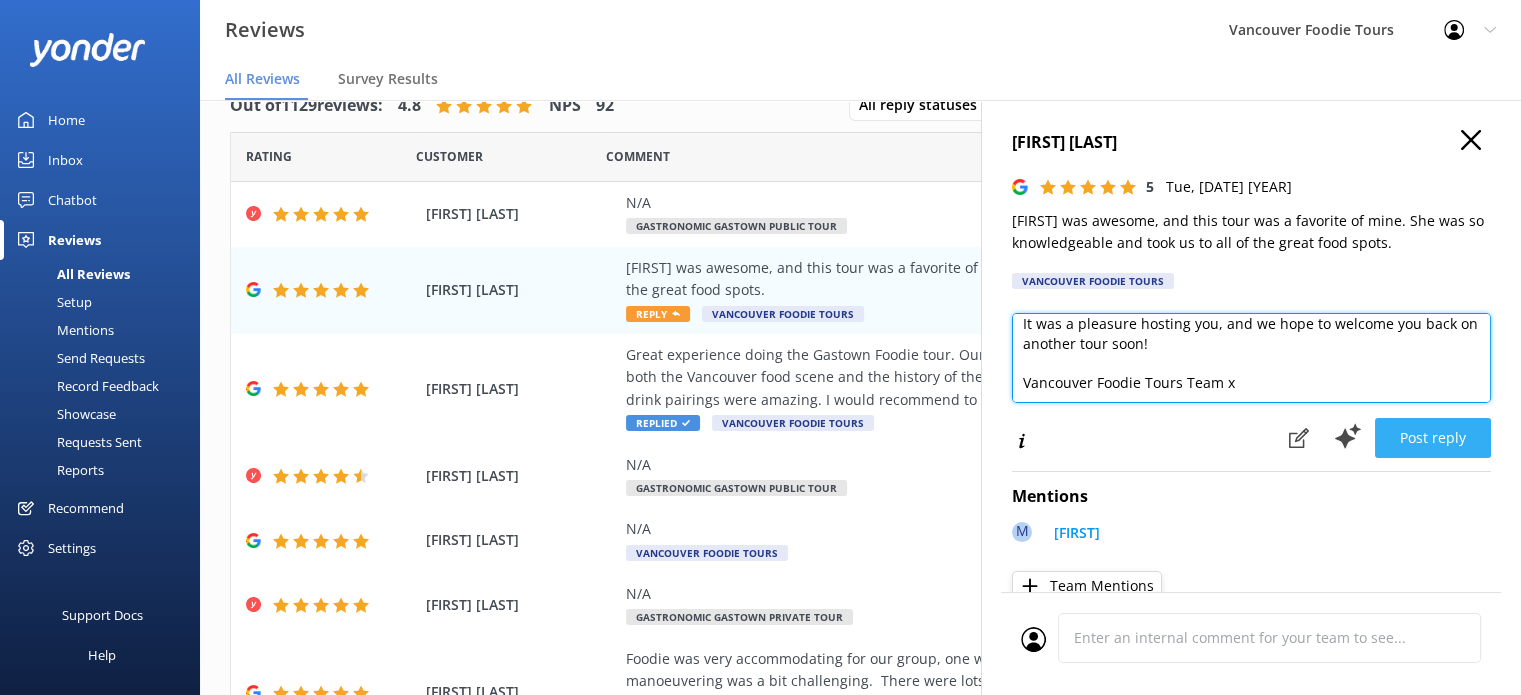 type on "Hi [FIRST],
Thank you for the kind review! We're so happy to hear the tour was a favorite and that [FIRST]’s knowledge and choice of food spots made it a memorable experience.
It was a pleasure hosting you, and we hope to welcome you back on another tour soon!
Vancouver Foodie Tours Team x" 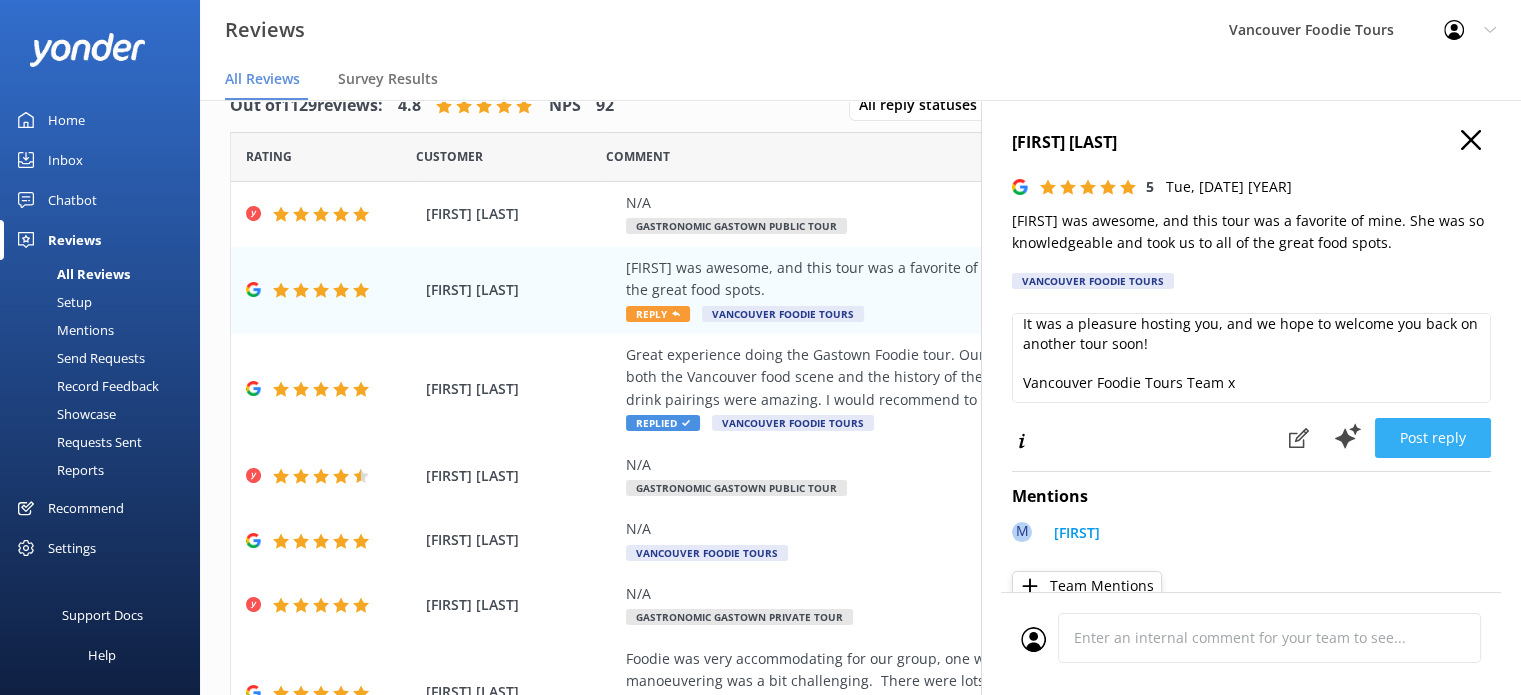 click on "Post reply" at bounding box center (1433, 438) 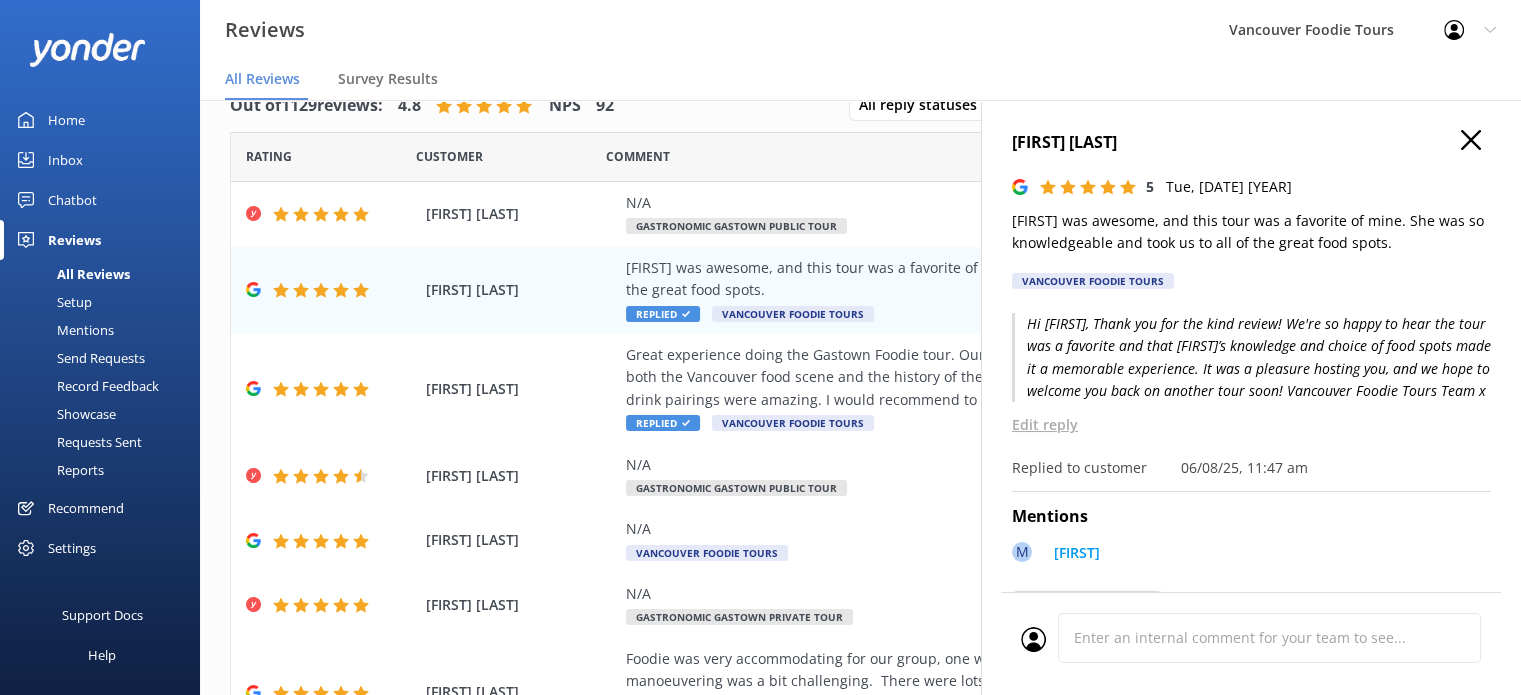click 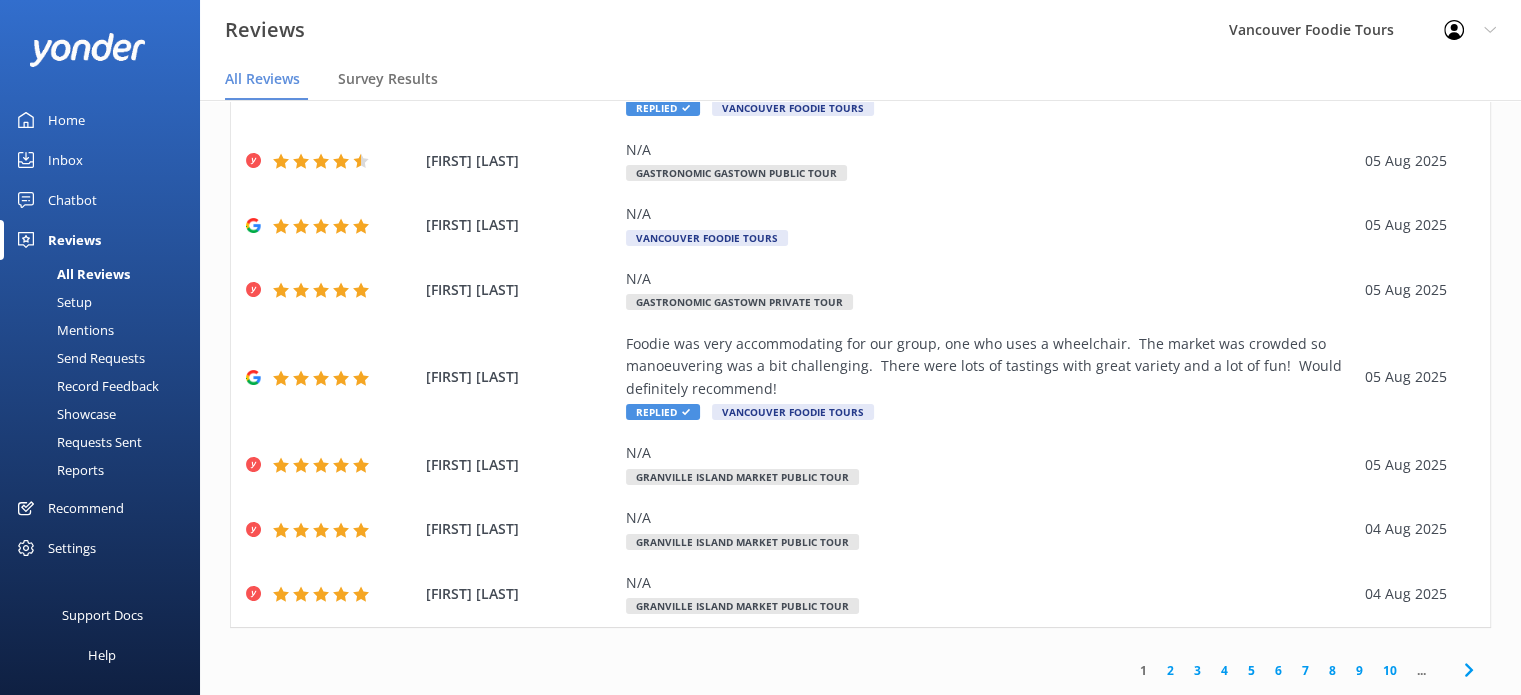 scroll, scrollTop: 352, scrollLeft: 0, axis: vertical 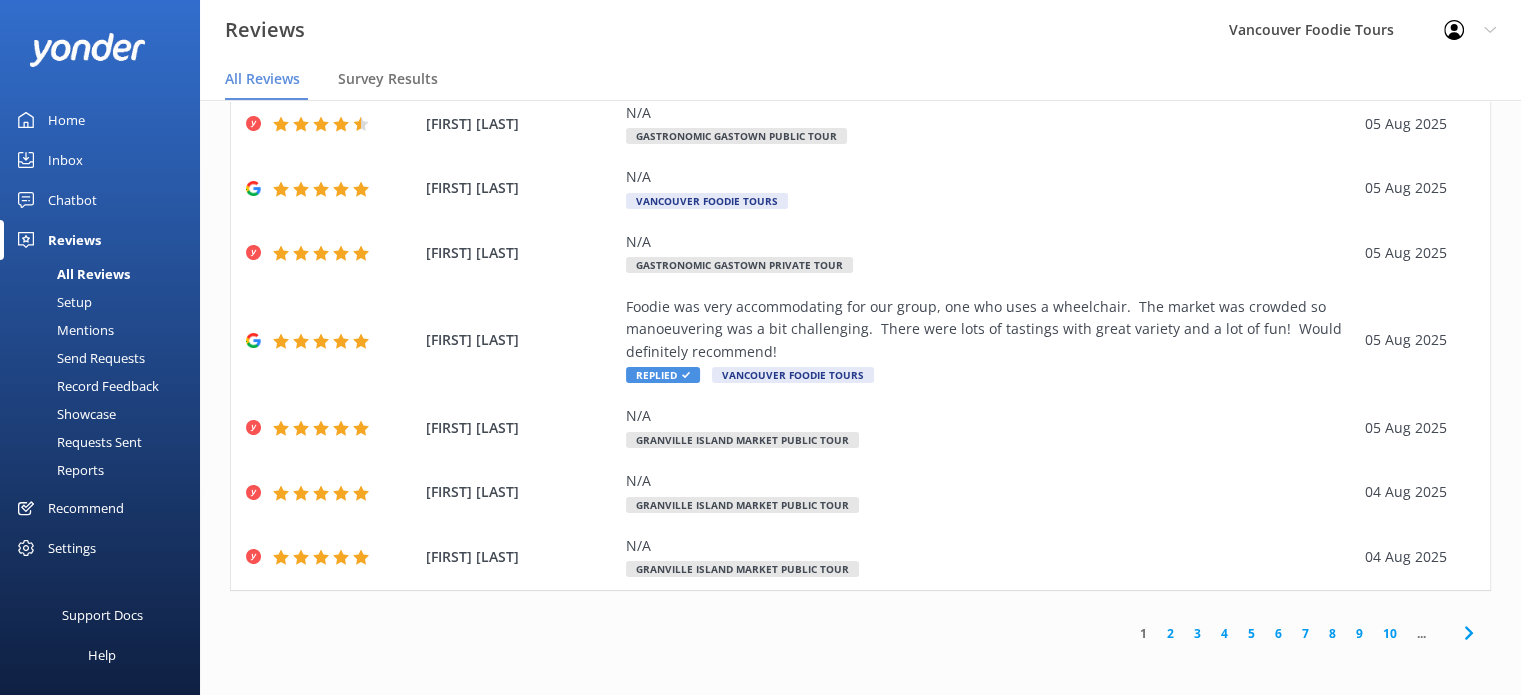 click on "2" at bounding box center (1170, 633) 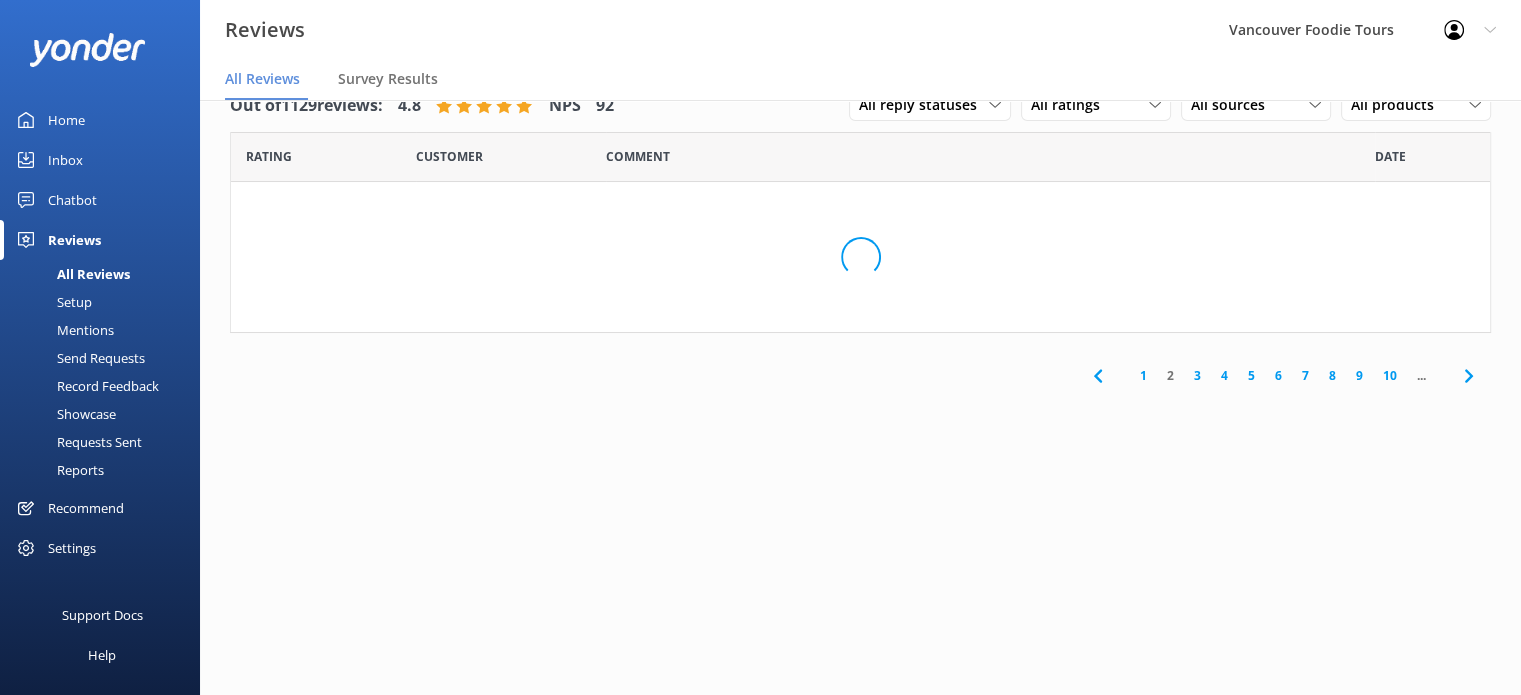 scroll, scrollTop: 0, scrollLeft: 0, axis: both 